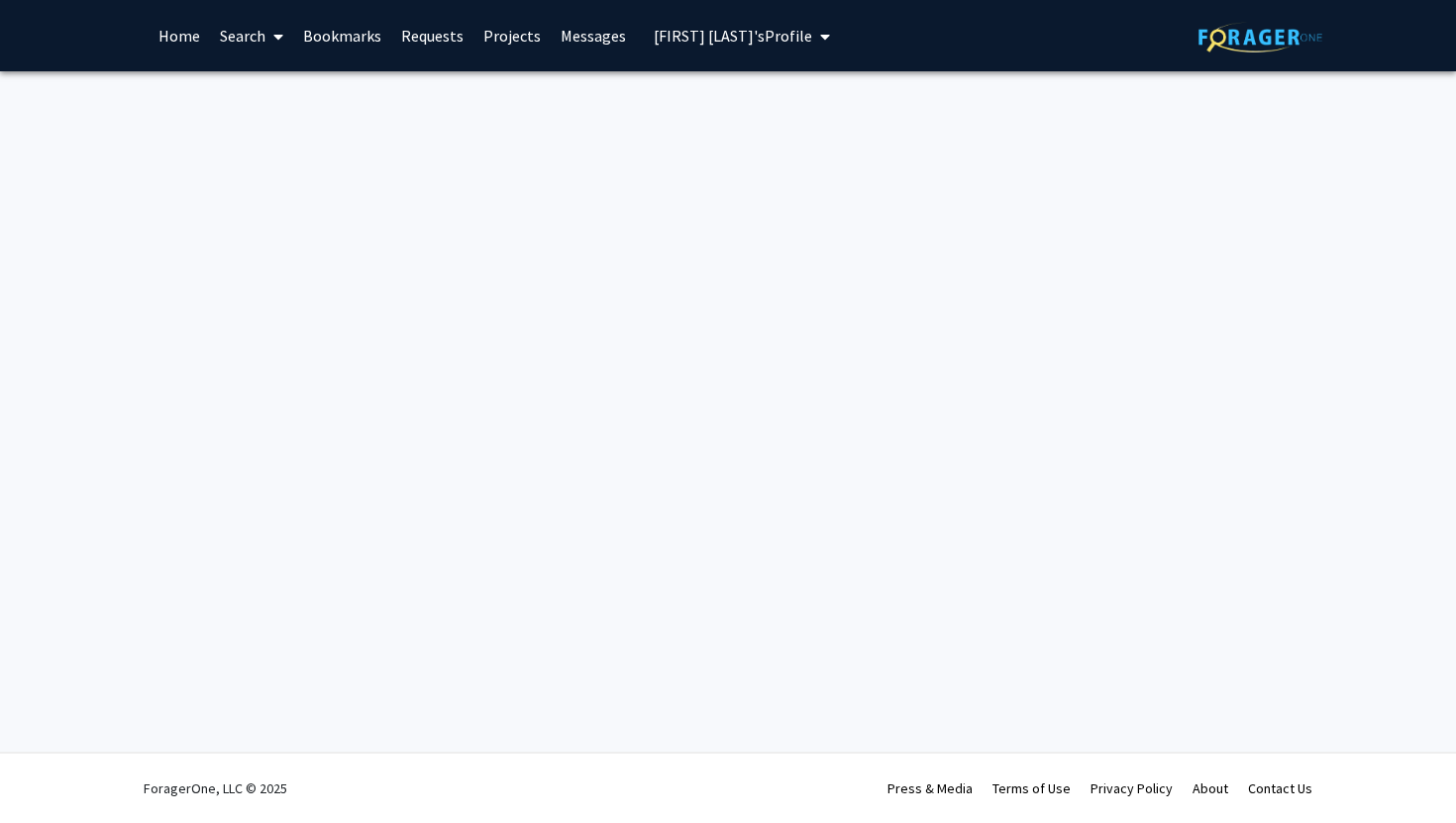 scroll, scrollTop: 0, scrollLeft: 0, axis: both 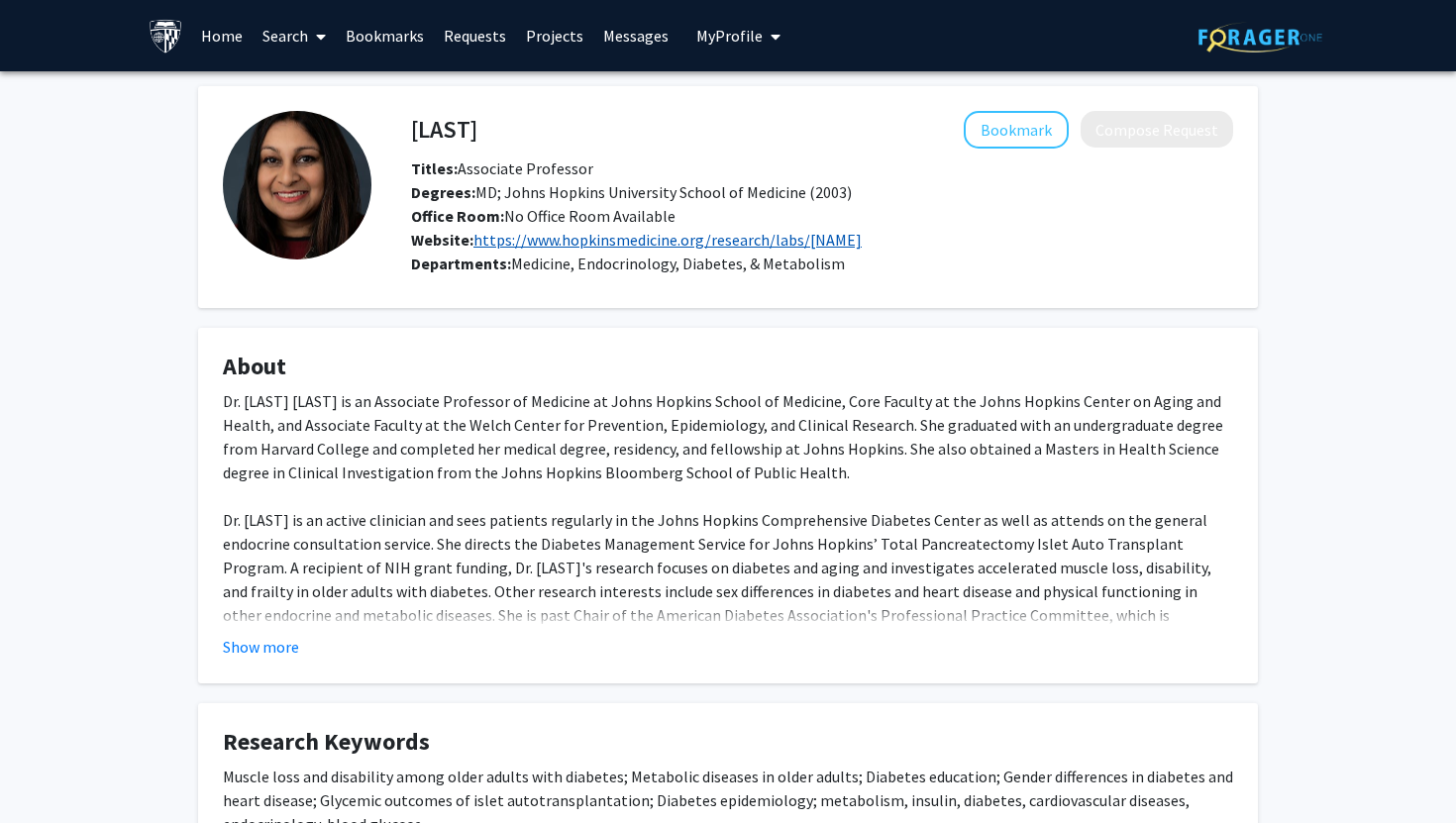 click on "https://www.hopkinsmedicine.org/research/labs/[NAME]" 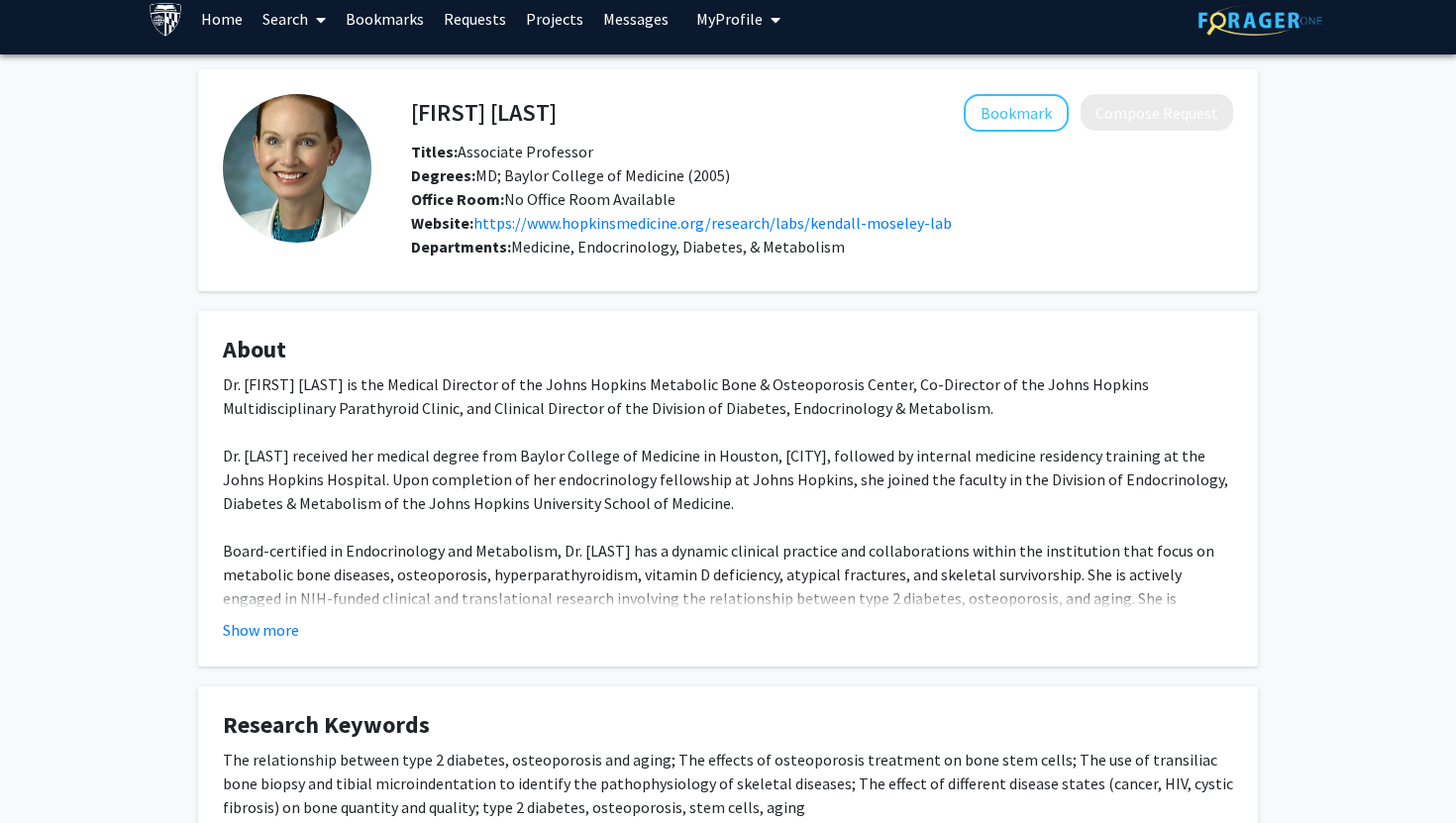 scroll, scrollTop: 0, scrollLeft: 0, axis: both 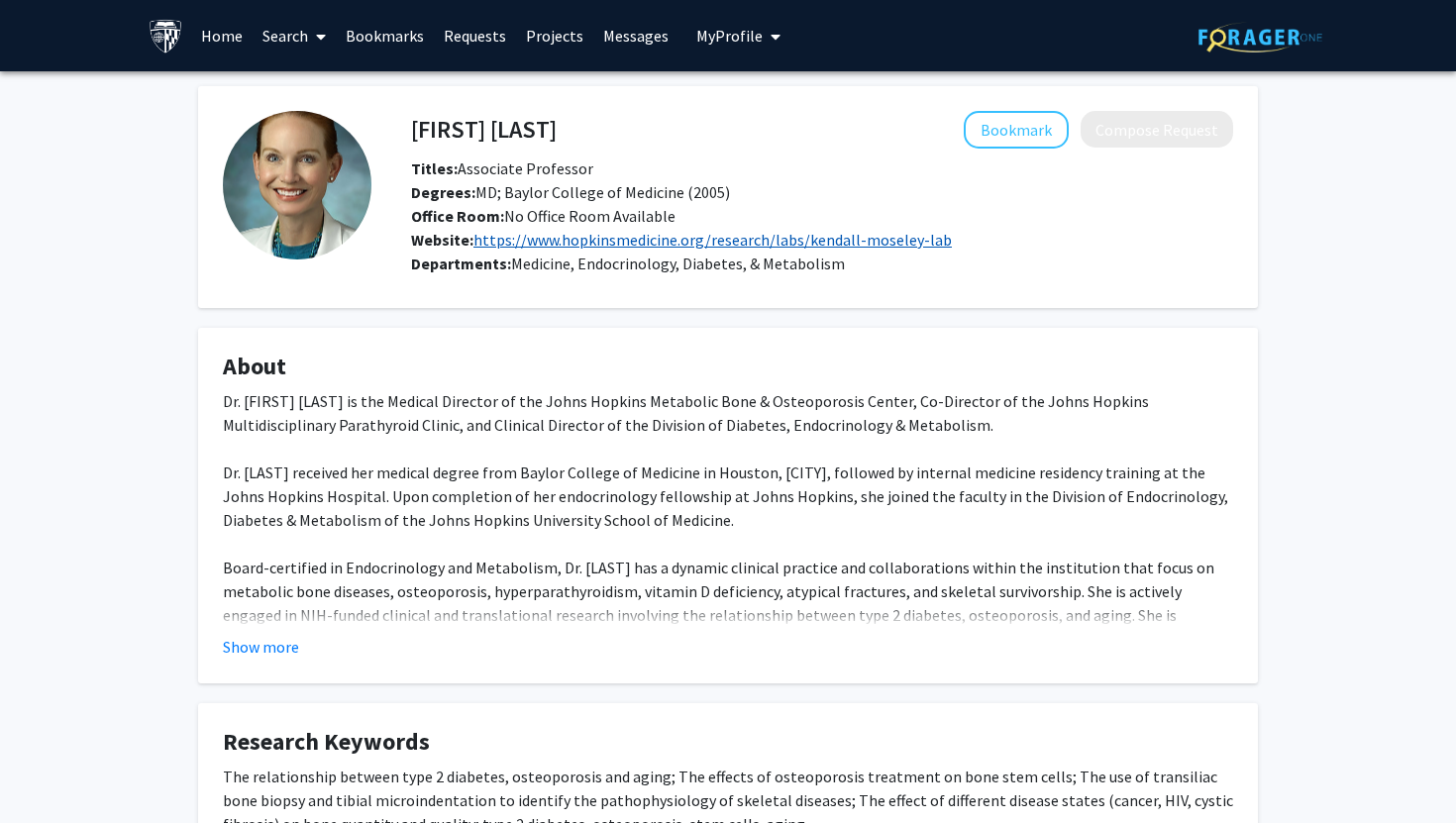 click on "https://www.hopkinsmedicine.org/research/labs/kendall-moseley-lab" 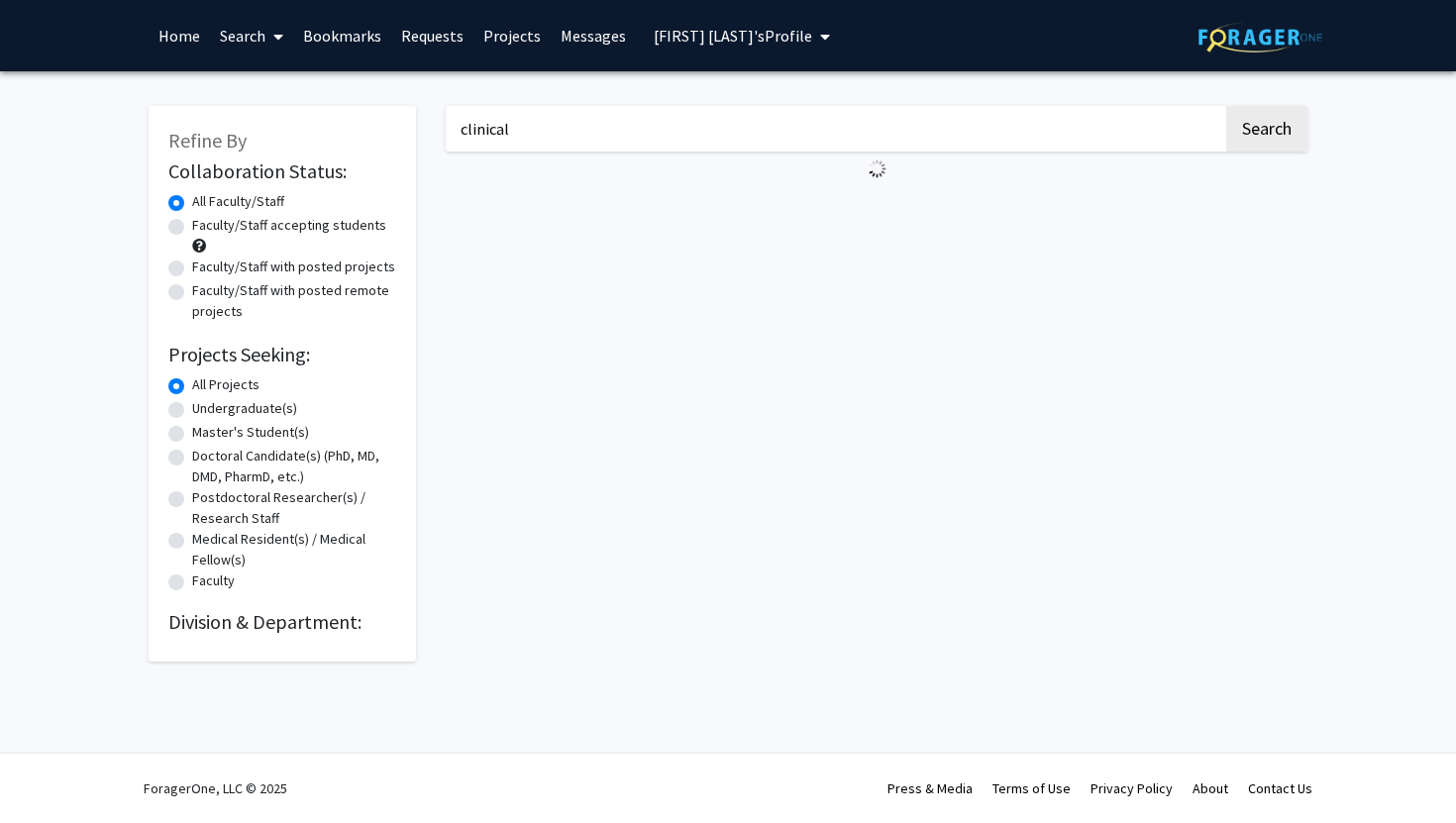 scroll, scrollTop: 0, scrollLeft: 0, axis: both 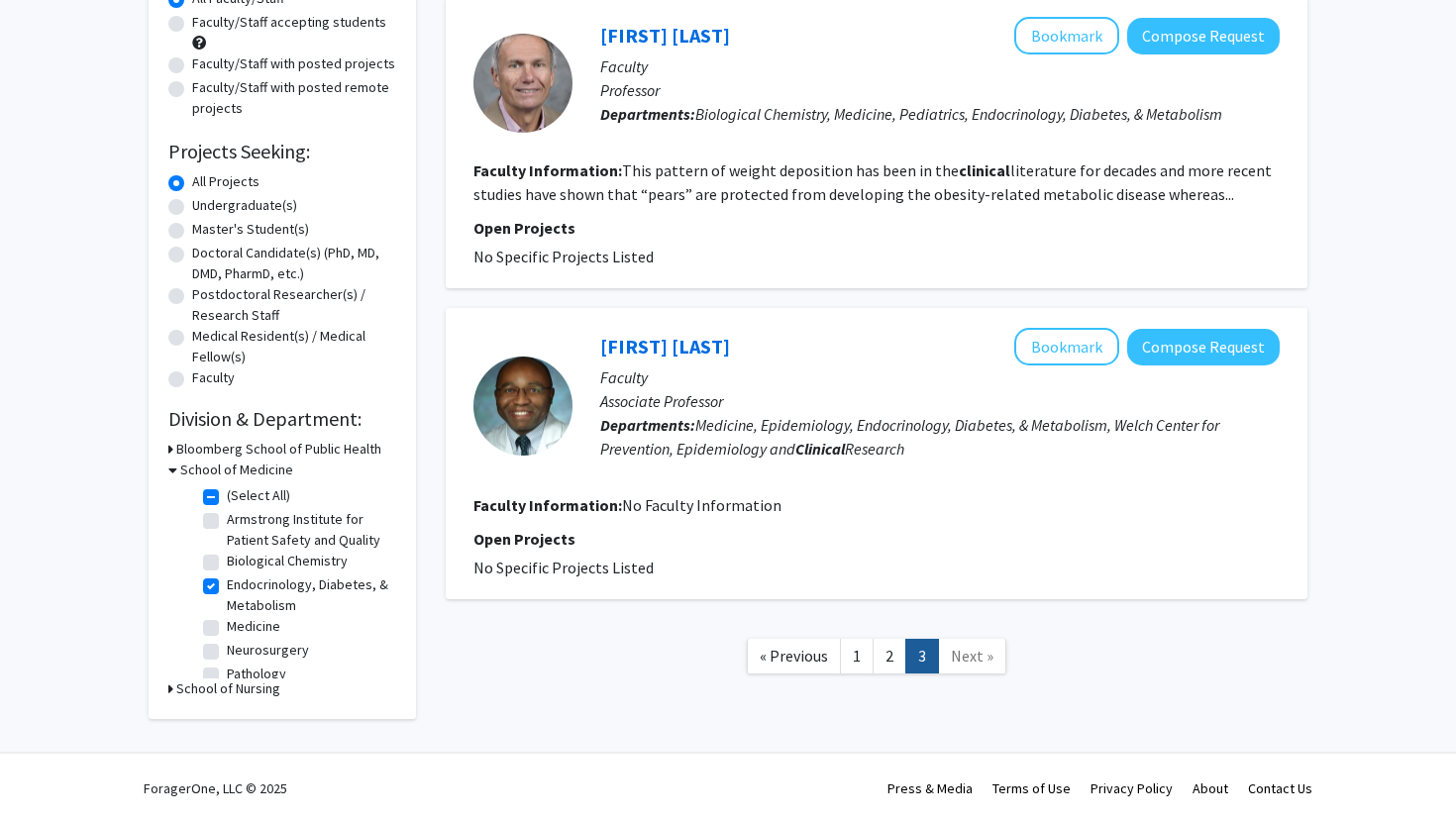 click on "Endocrinology, Diabetes, & Metabolism" 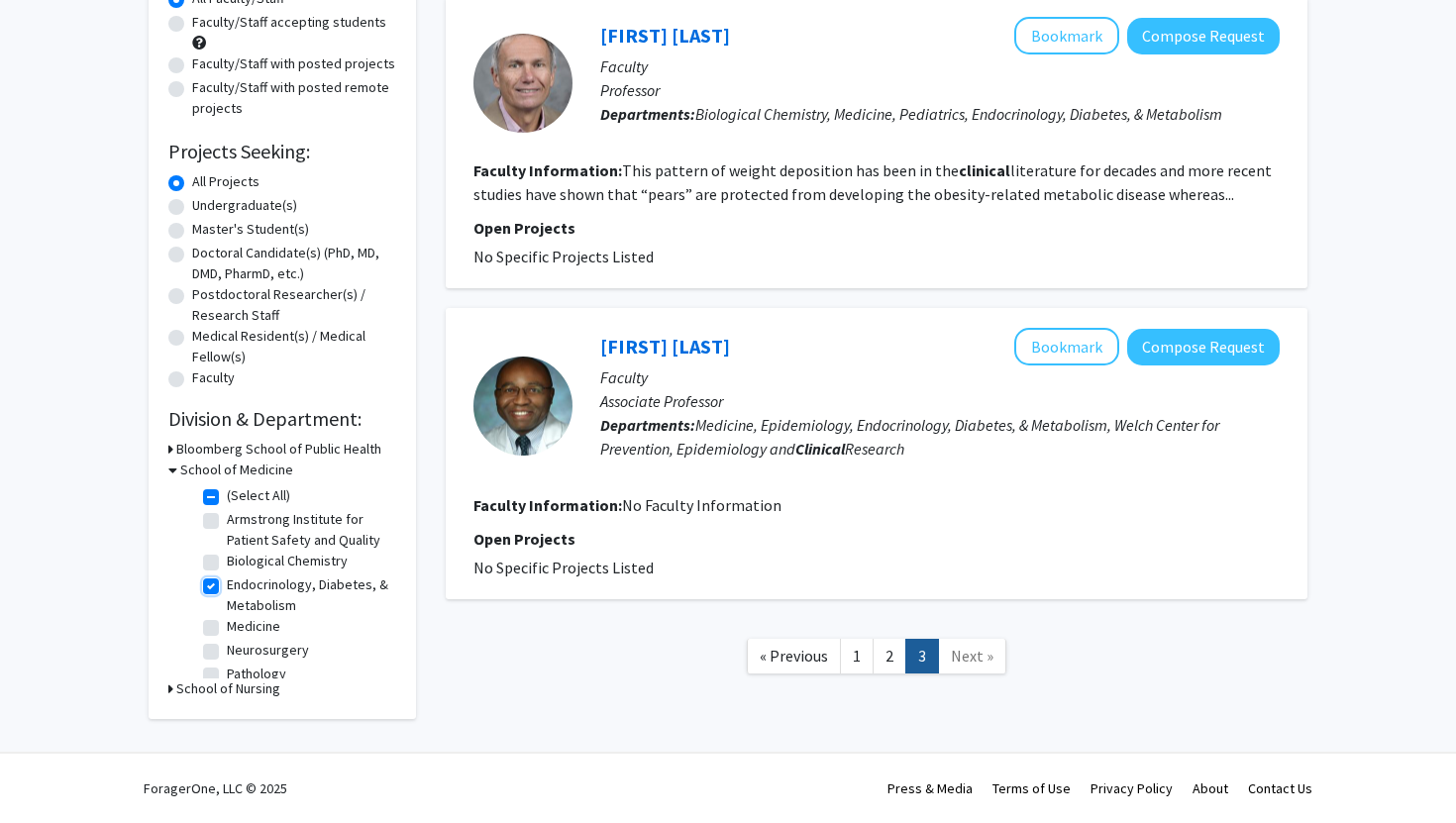 click on "Endocrinology, Diabetes, & Metabolism" at bounding box center [233, 580] 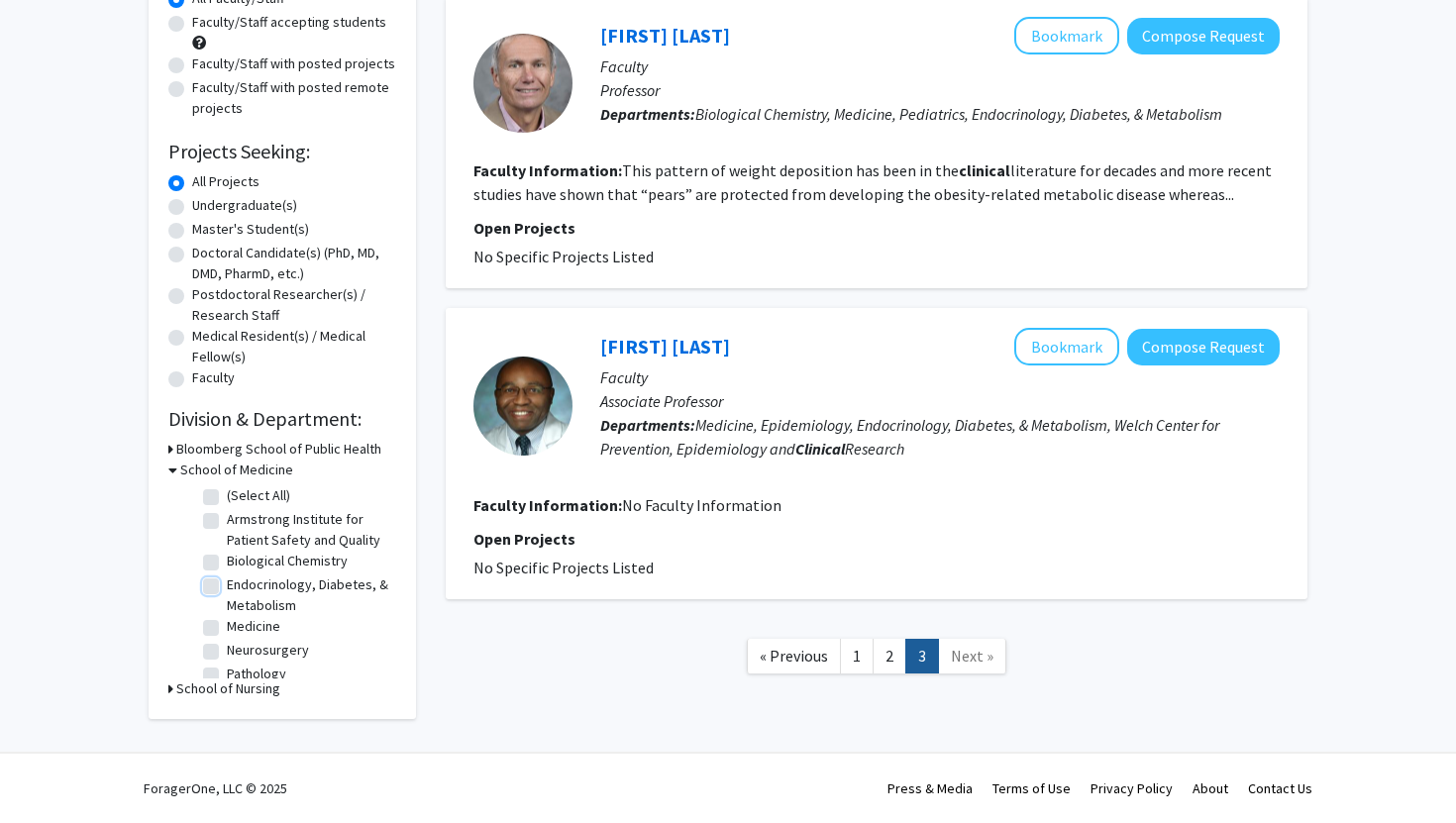 checkbox on "false" 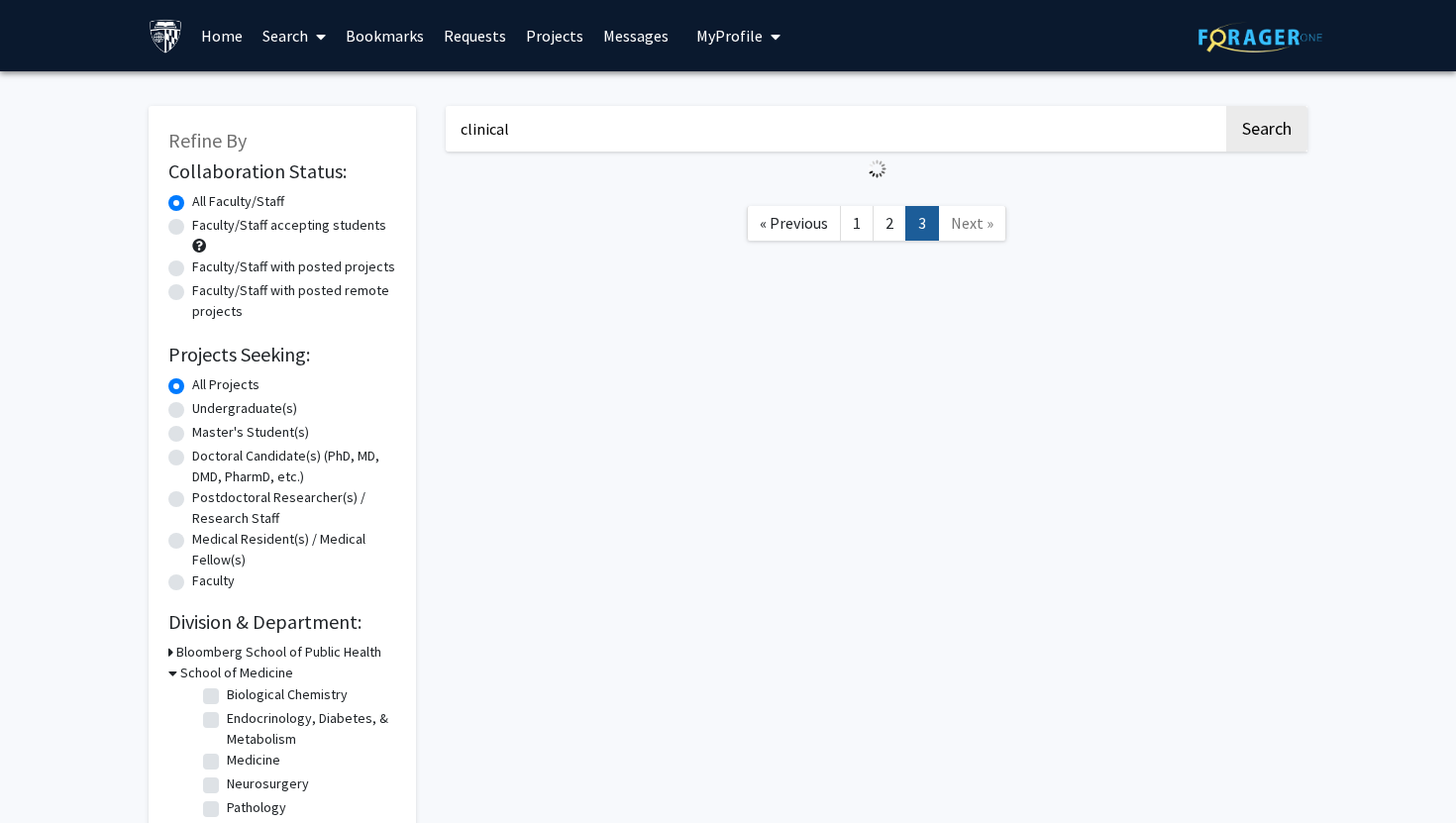 scroll, scrollTop: 0, scrollLeft: 0, axis: both 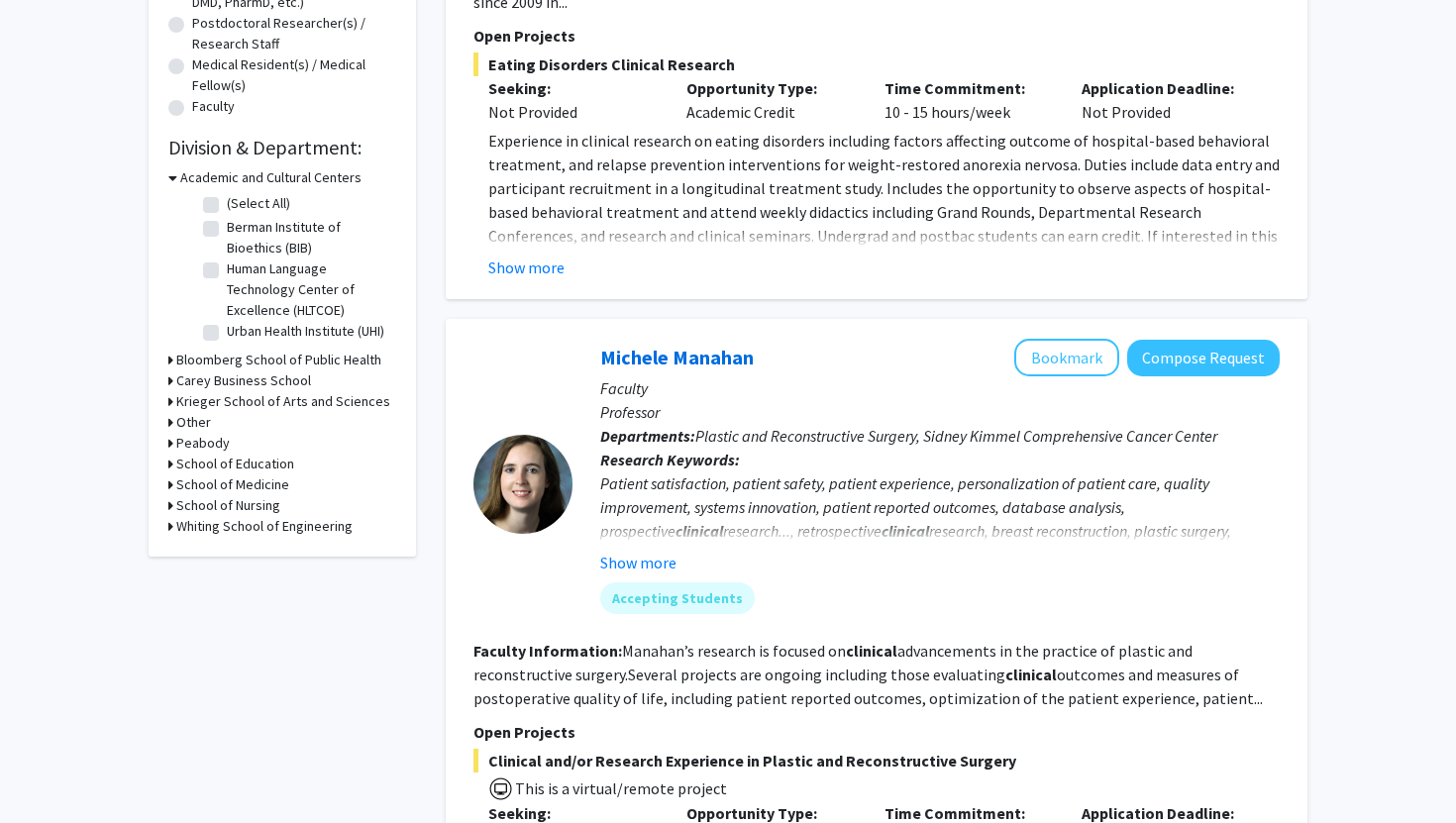 click on "School of Medicine" at bounding box center (233, 484) 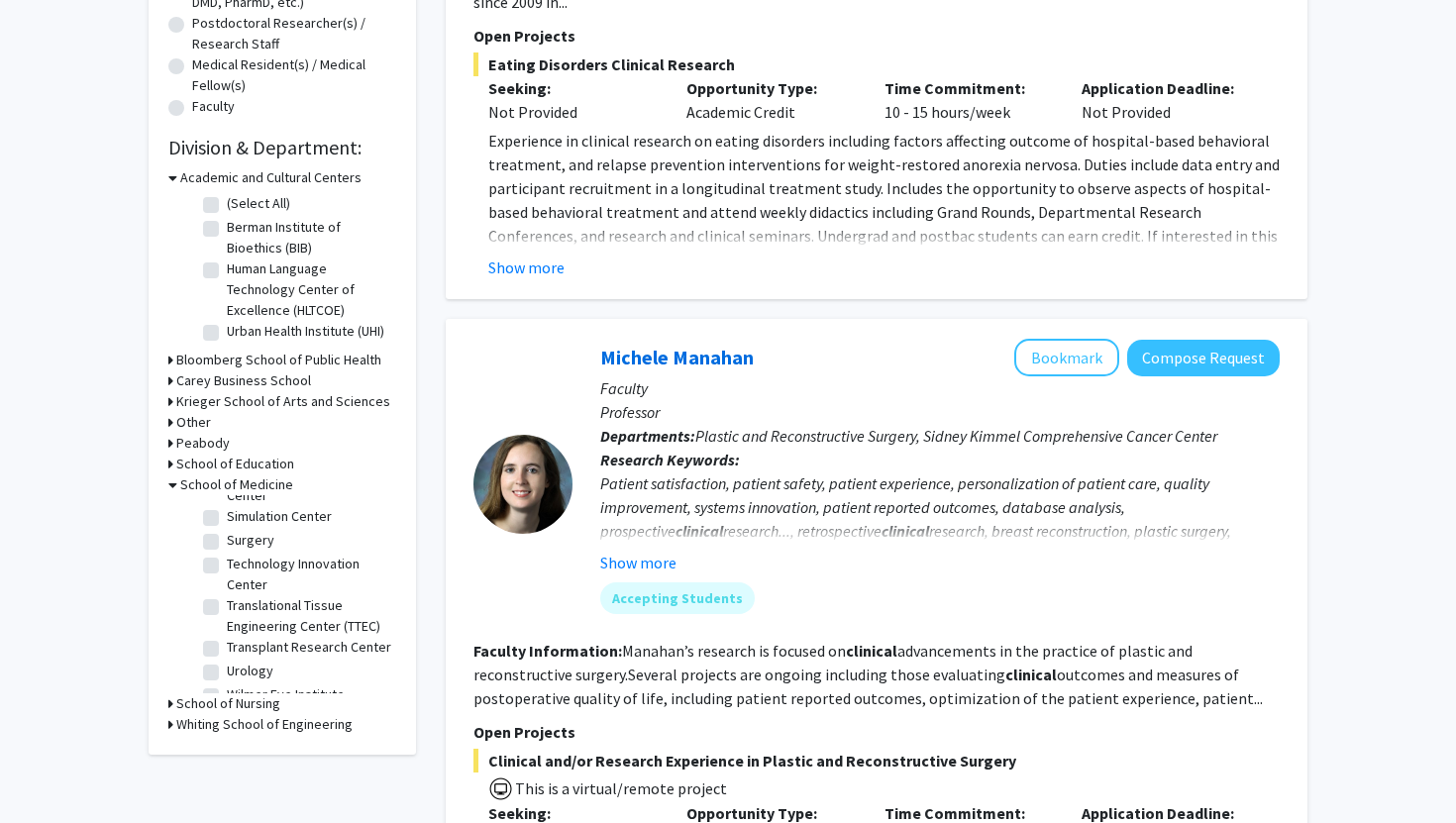 scroll, scrollTop: 2156, scrollLeft: 0, axis: vertical 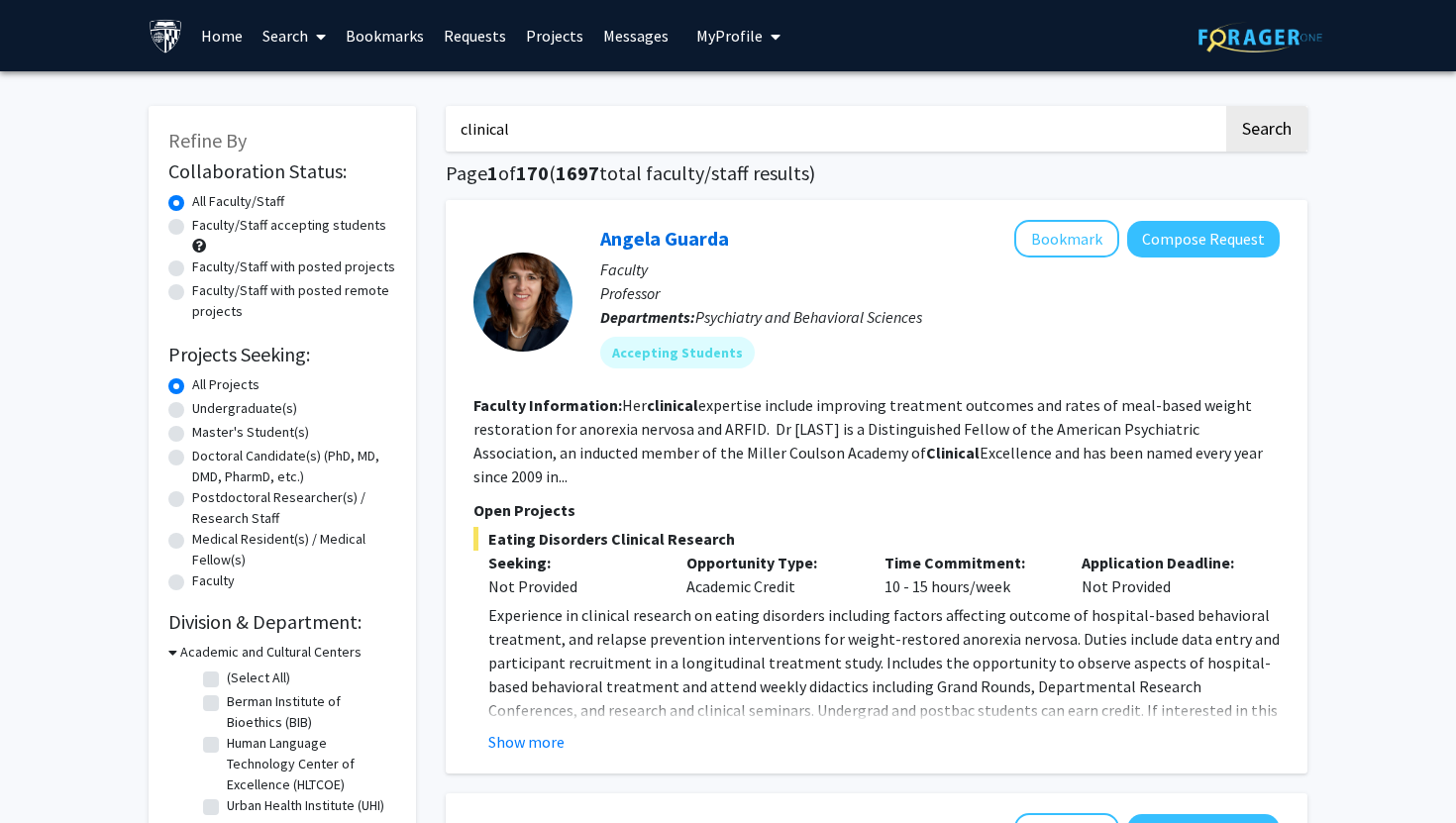 click on "[FIRST] [LAST]   Bookmark
Compose Request  Faculty Professor  Departments:  Psychiatry and Behavioral Sciences Accepting Students Faculty Information:  Her  clinical  research interests include improving treatment outcomes and rates of meal-based weight restoration for anorexia nervosa and ARFID.    Dr [LAST] is a Distinguished Fellow of the American Psychiatric Association, an inducted member of the Miller Coulson Academy of  Clinical  Excellence and has been named every year since 2009 in... Open Projects  Eating Disorders Clinical Research  Seeking: Not Provided Opportunity Type:  Academic Credit  Time Commitment:  10 - 15 hours/week  Application Deadline:  Not Provided  Show more" 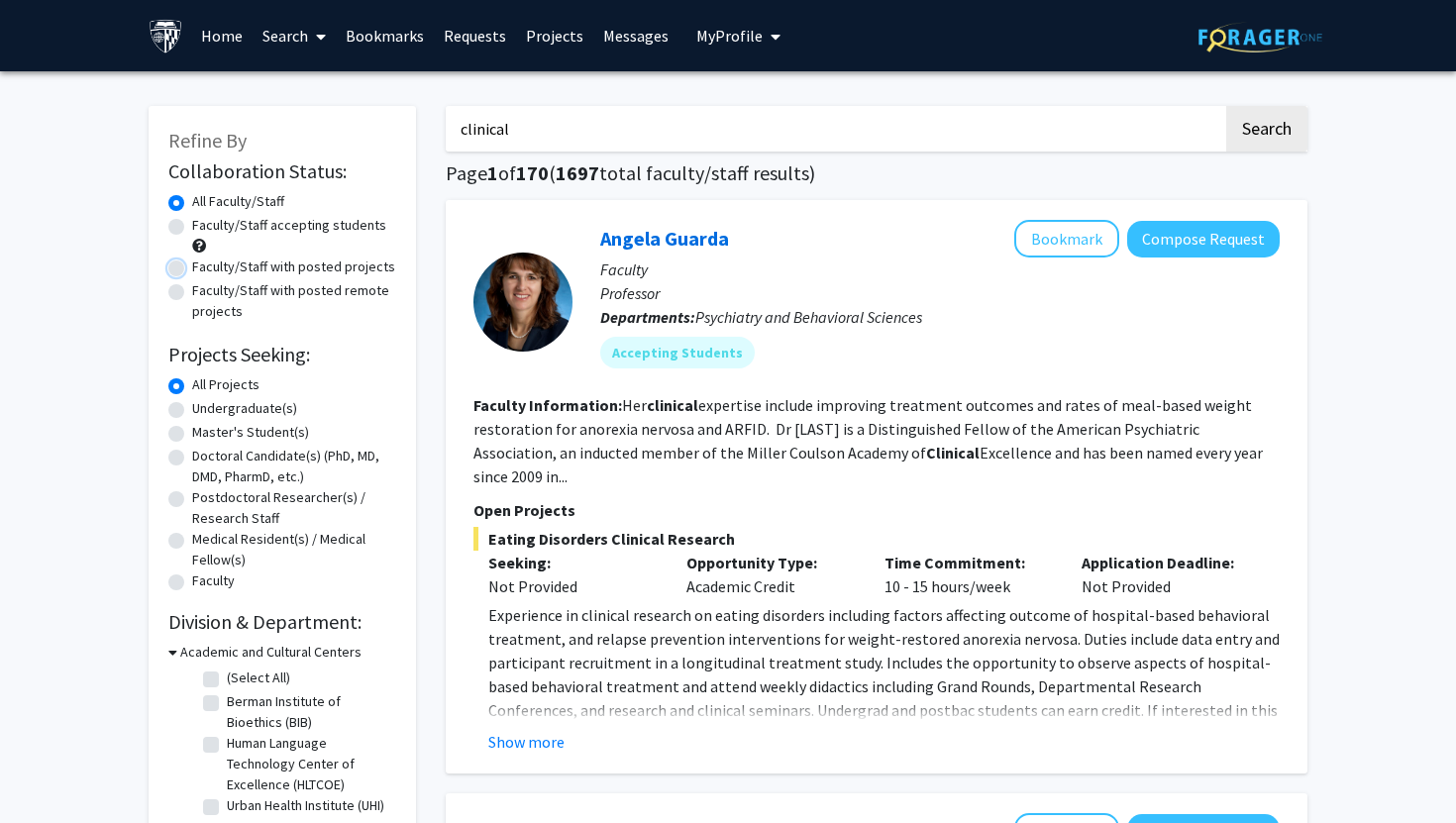 click on "Faculty/Staff with posted projects" at bounding box center [198, 262] 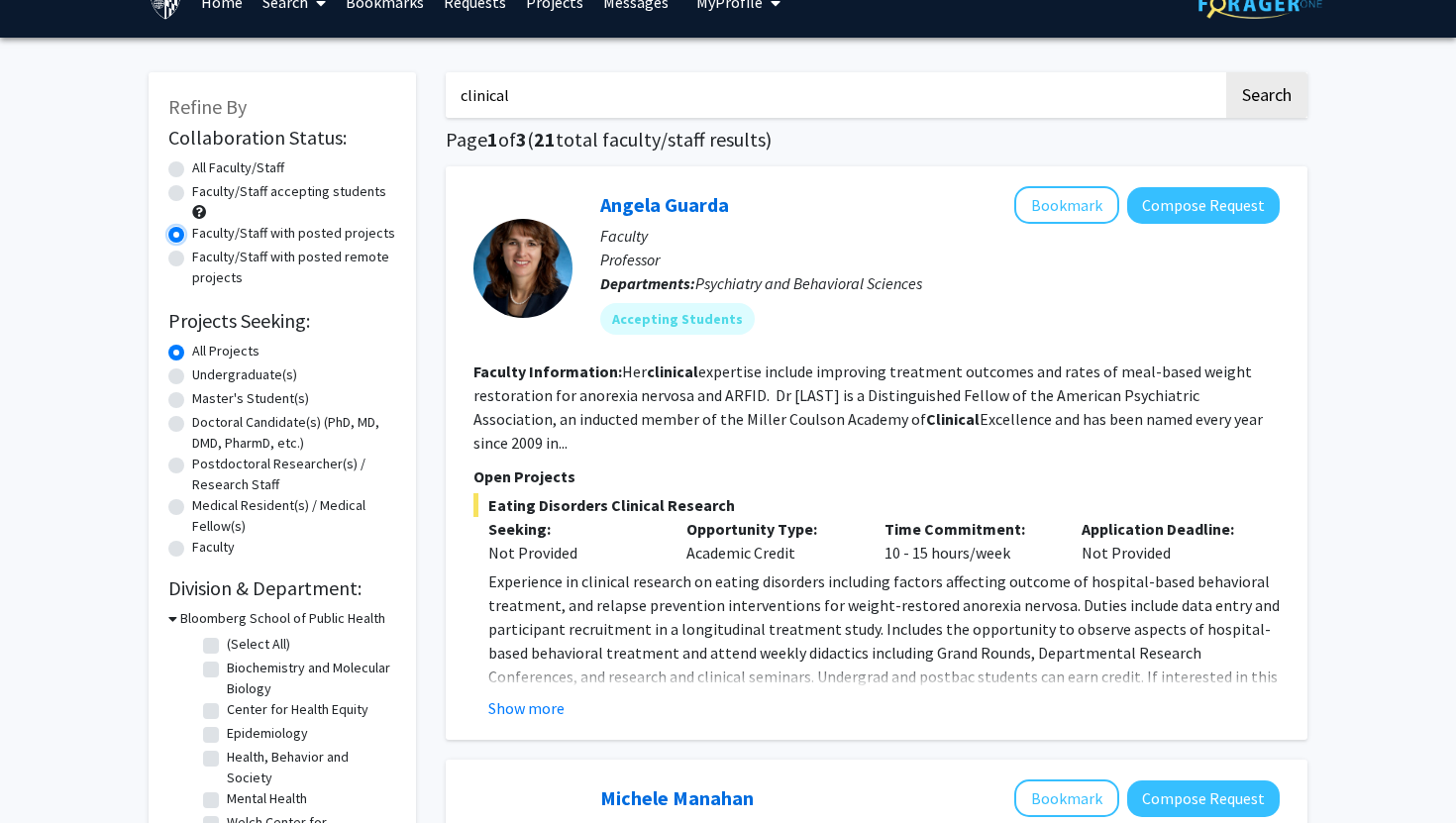 scroll, scrollTop: 0, scrollLeft: 0, axis: both 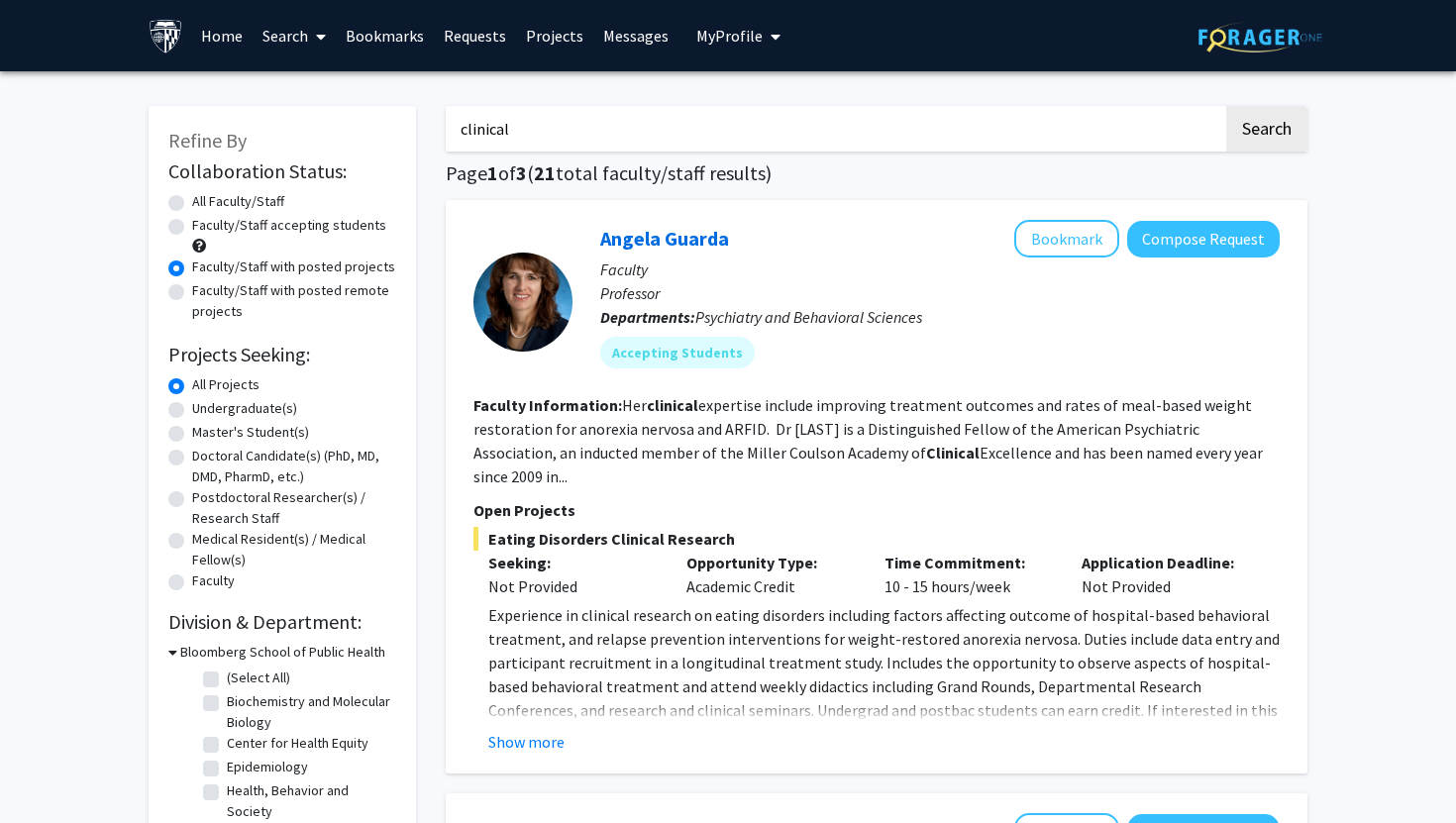 click on "All Faculty/Staff" 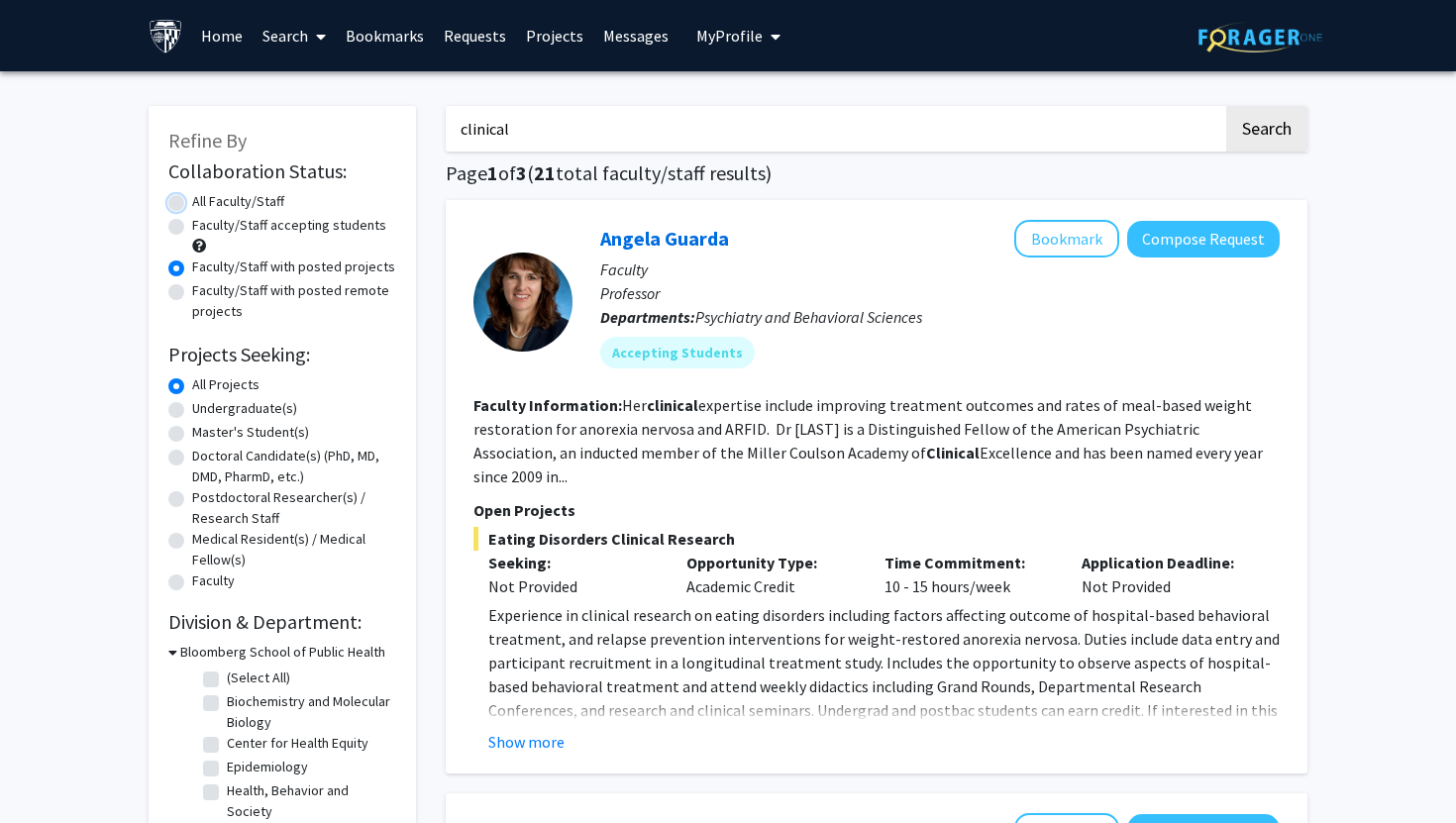 click on "All Faculty/Staff" at bounding box center [198, 197] 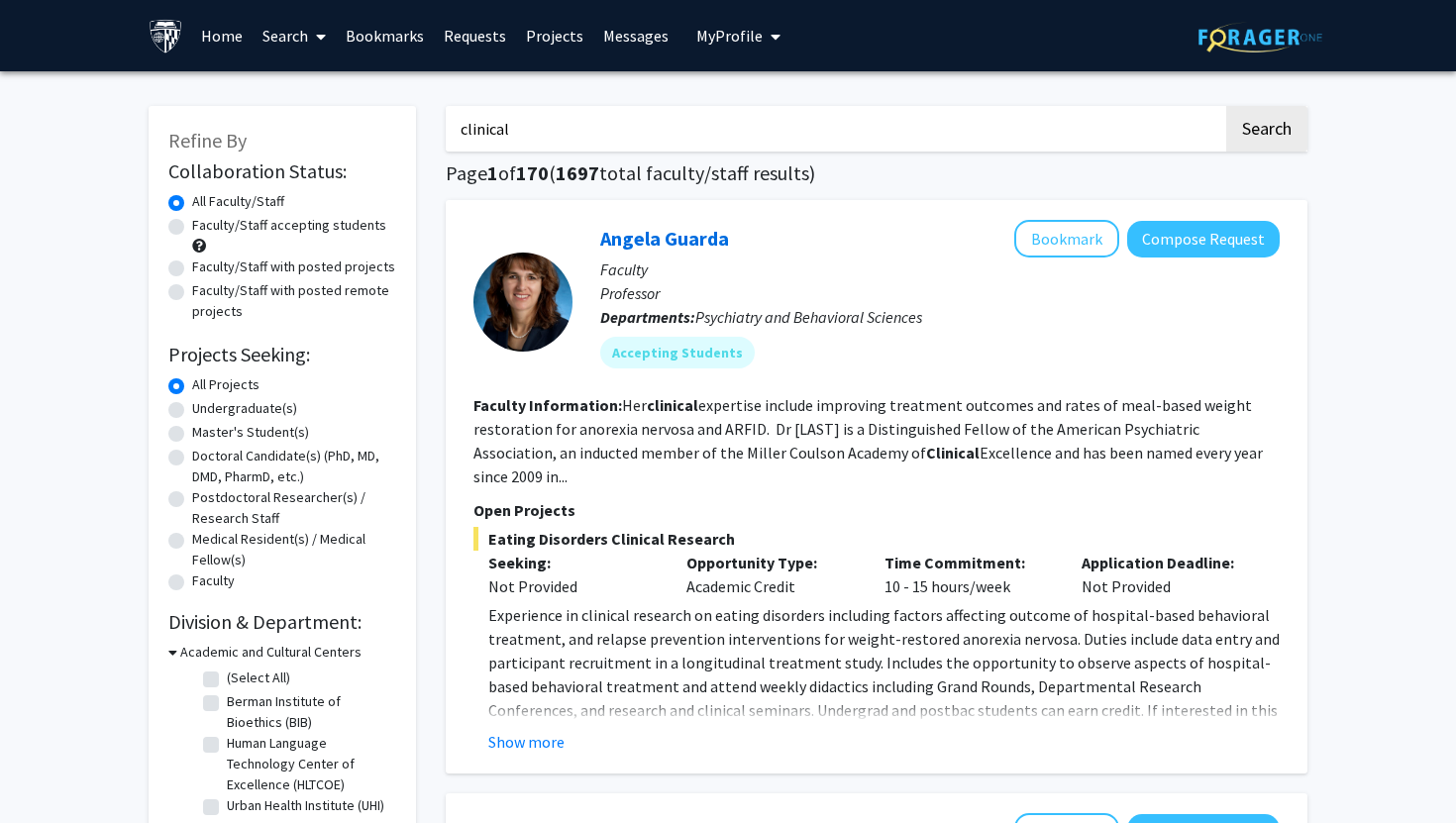 click on "Search" at bounding box center [294, 36] 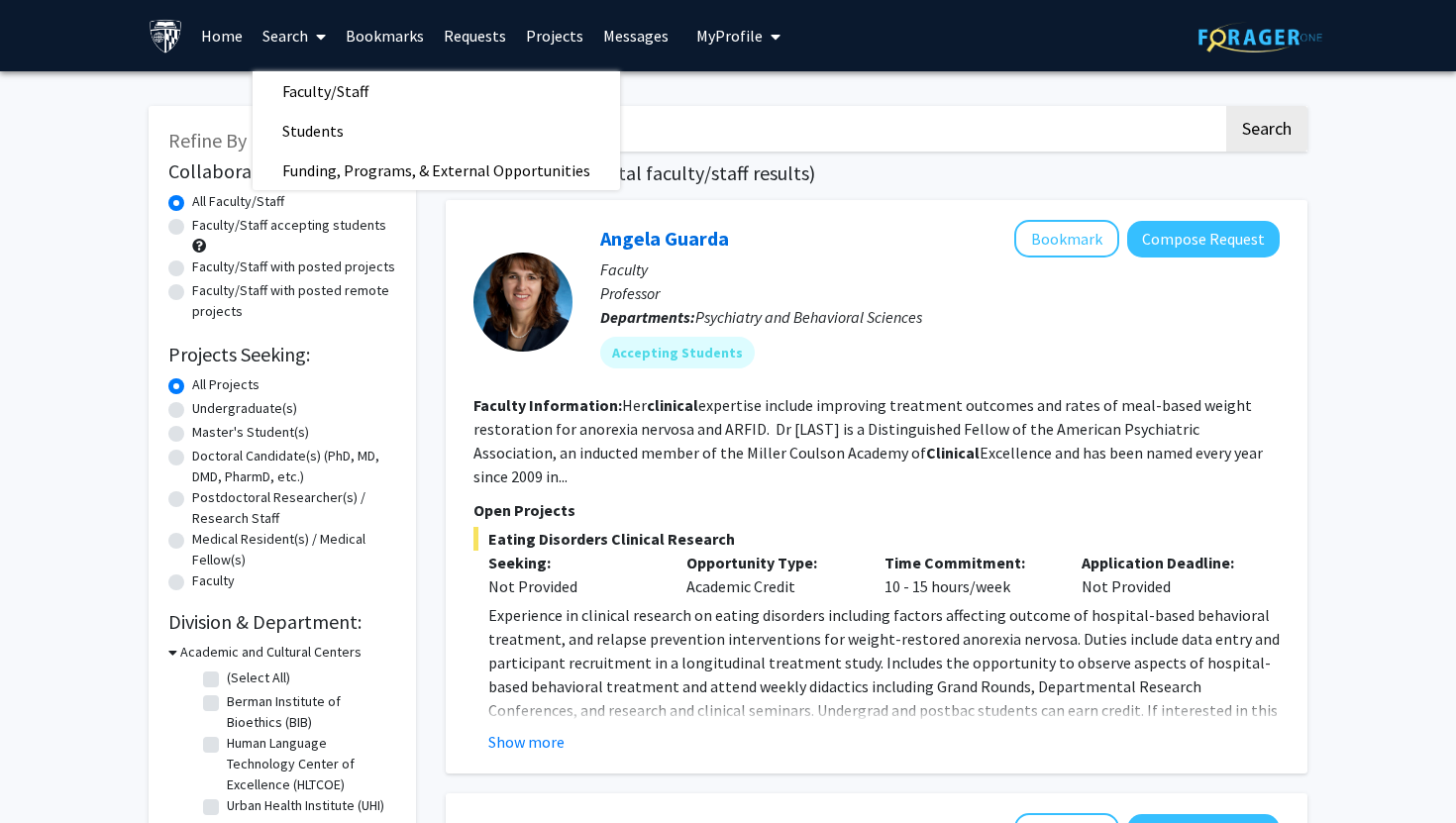 click on "clinical" at bounding box center [834, 129] 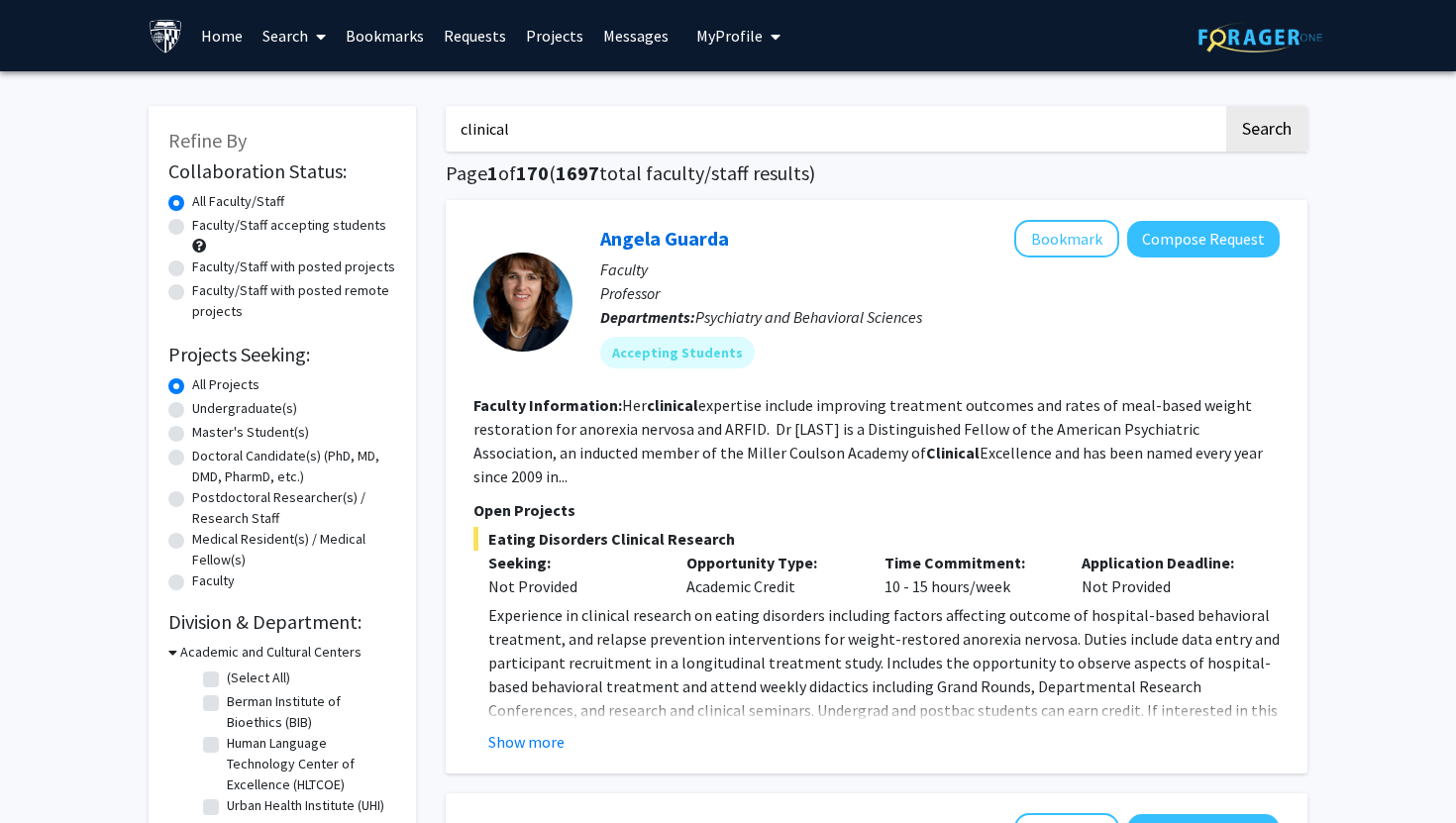 click on "clinical" at bounding box center (834, 129) 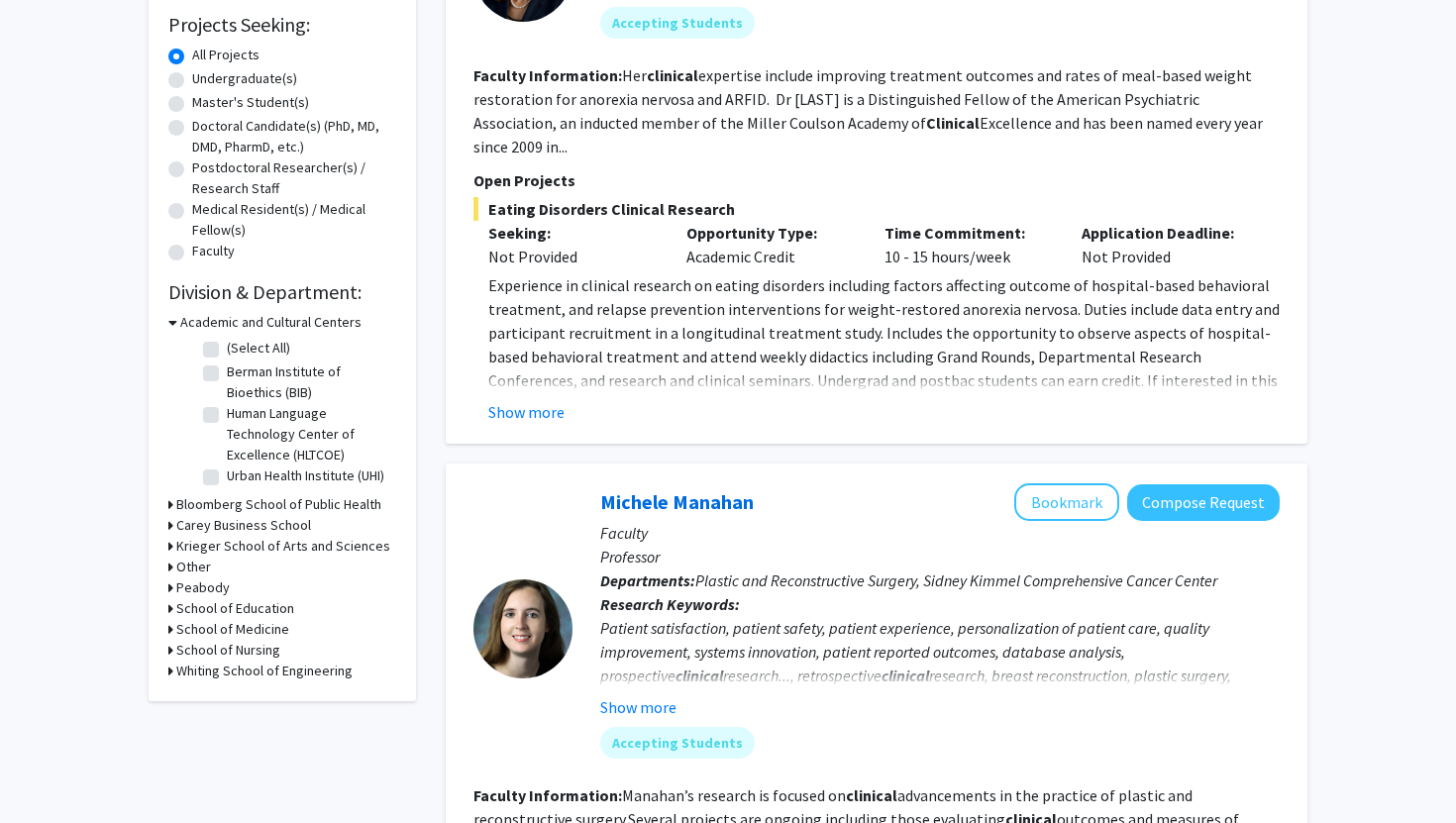 scroll, scrollTop: 332, scrollLeft: 0, axis: vertical 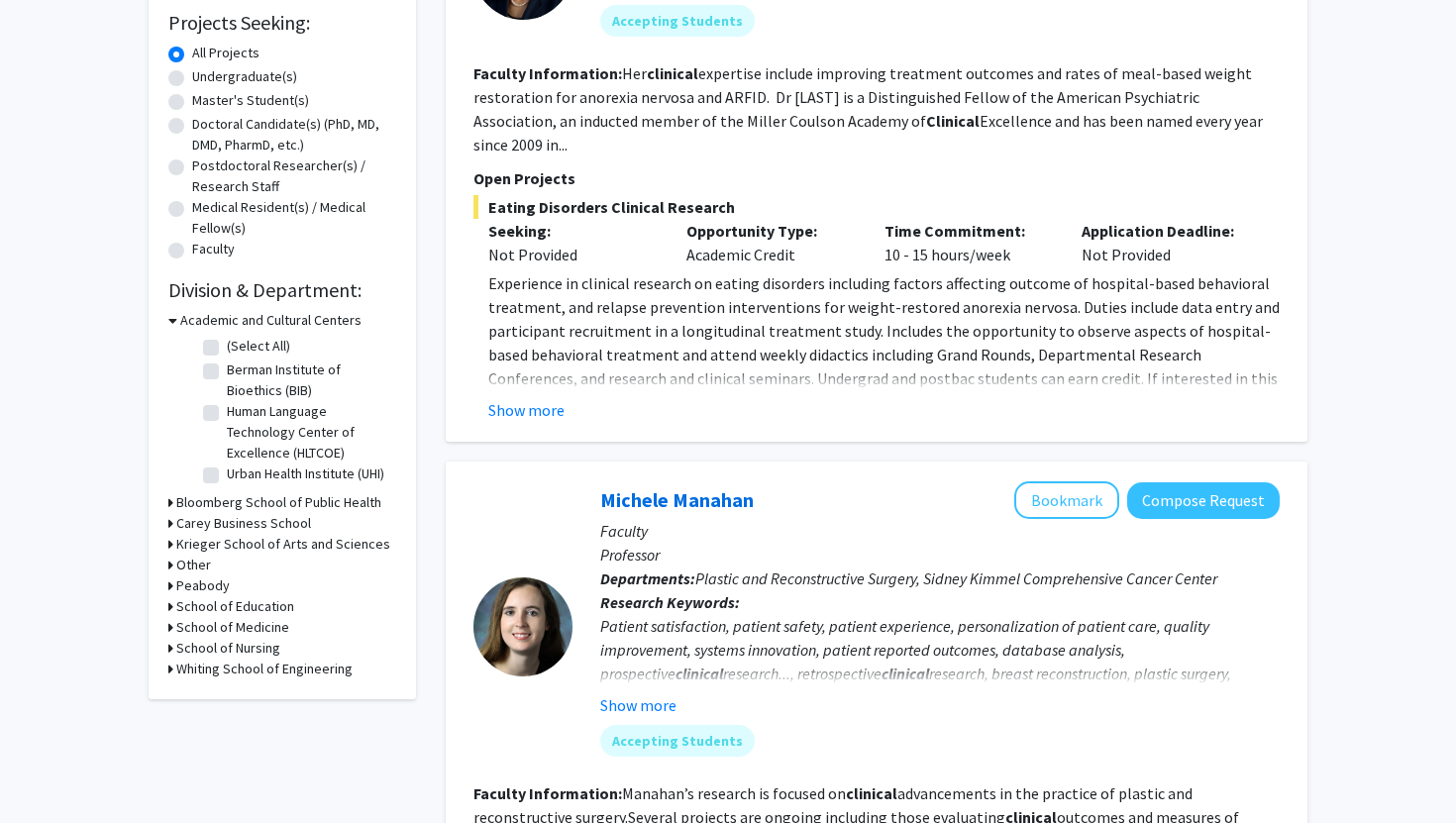 click on "School of Medicine" 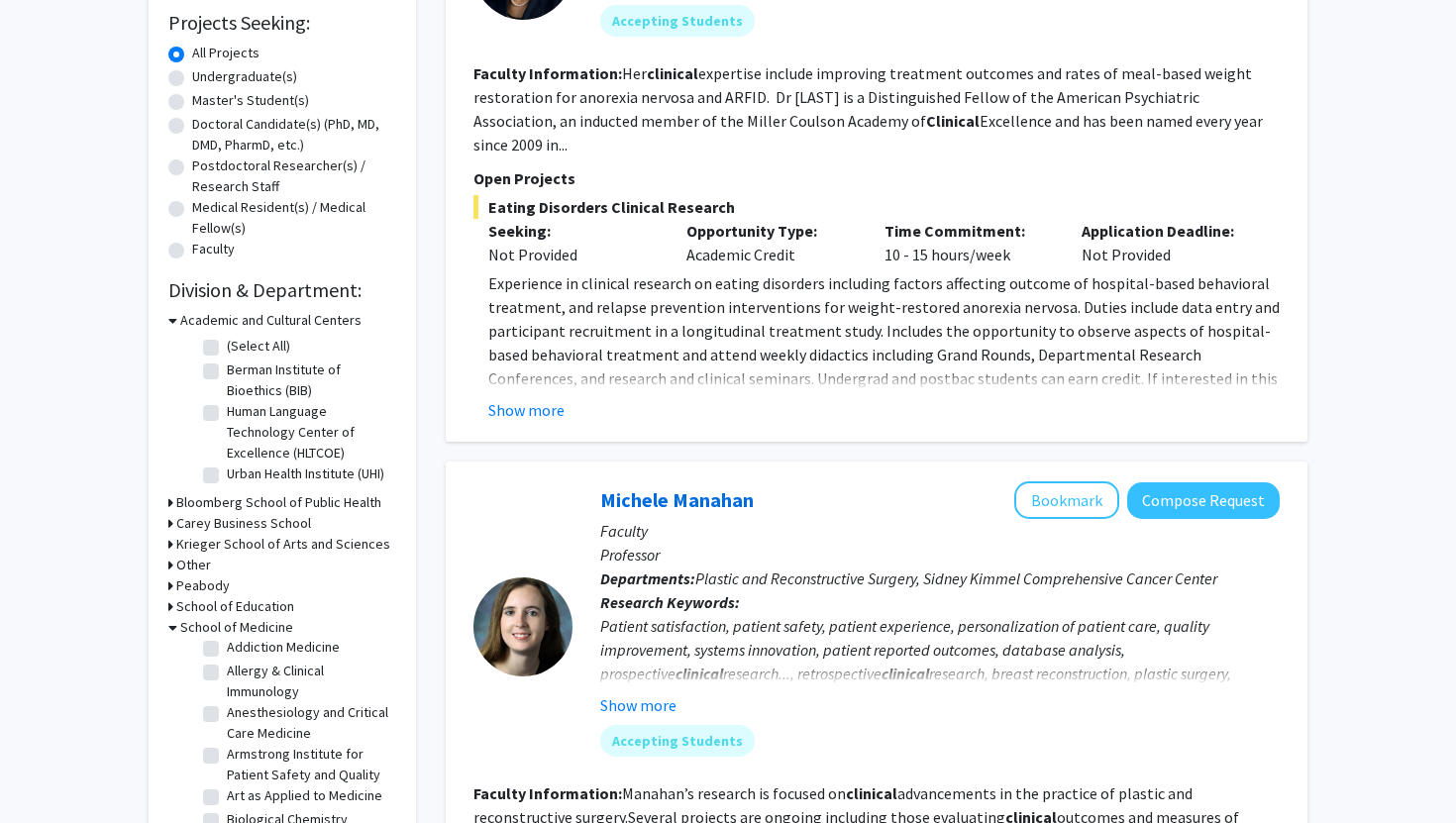 scroll, scrollTop: 0, scrollLeft: 0, axis: both 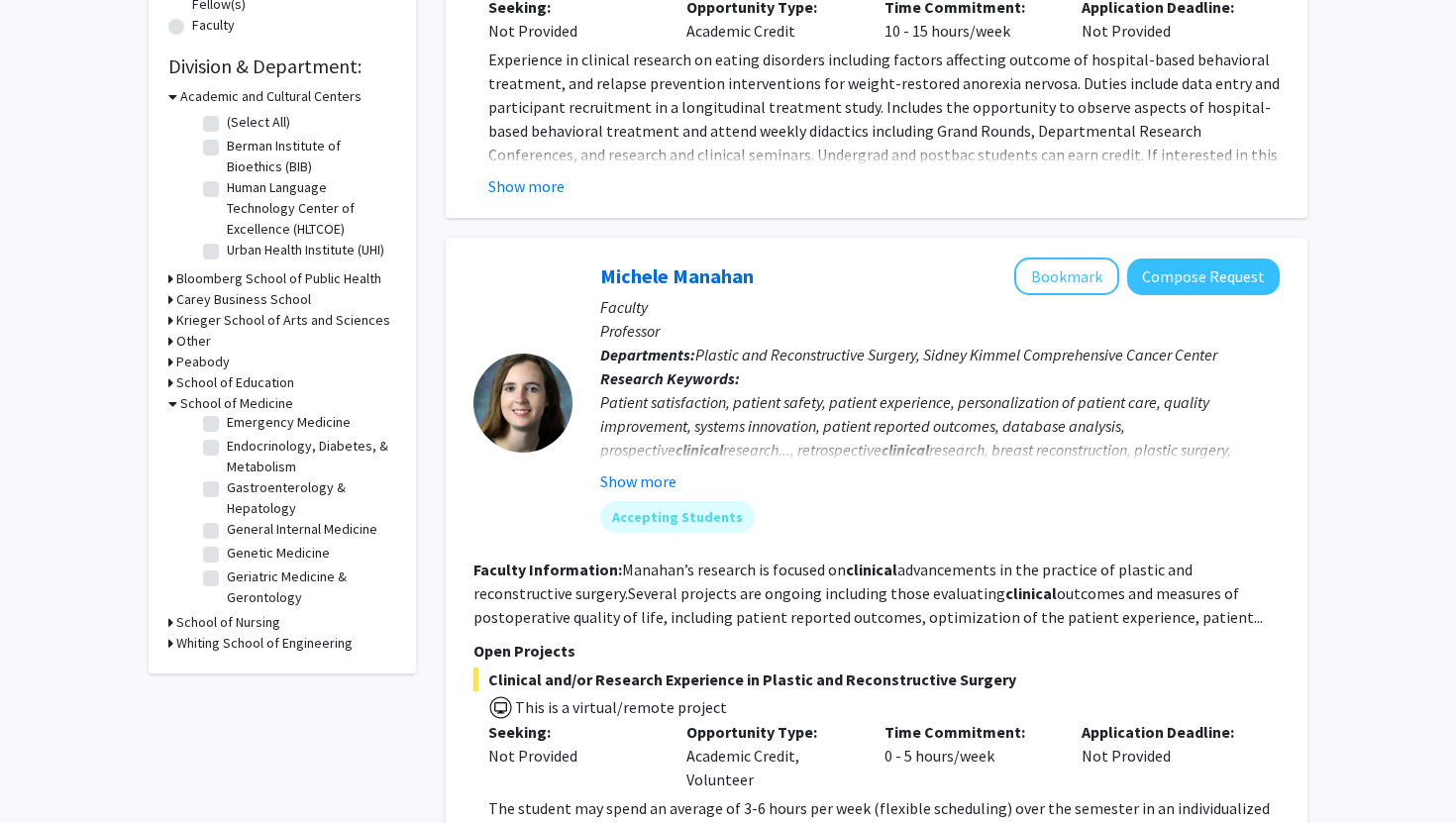 click on "Gastroenterology & Hepatology" 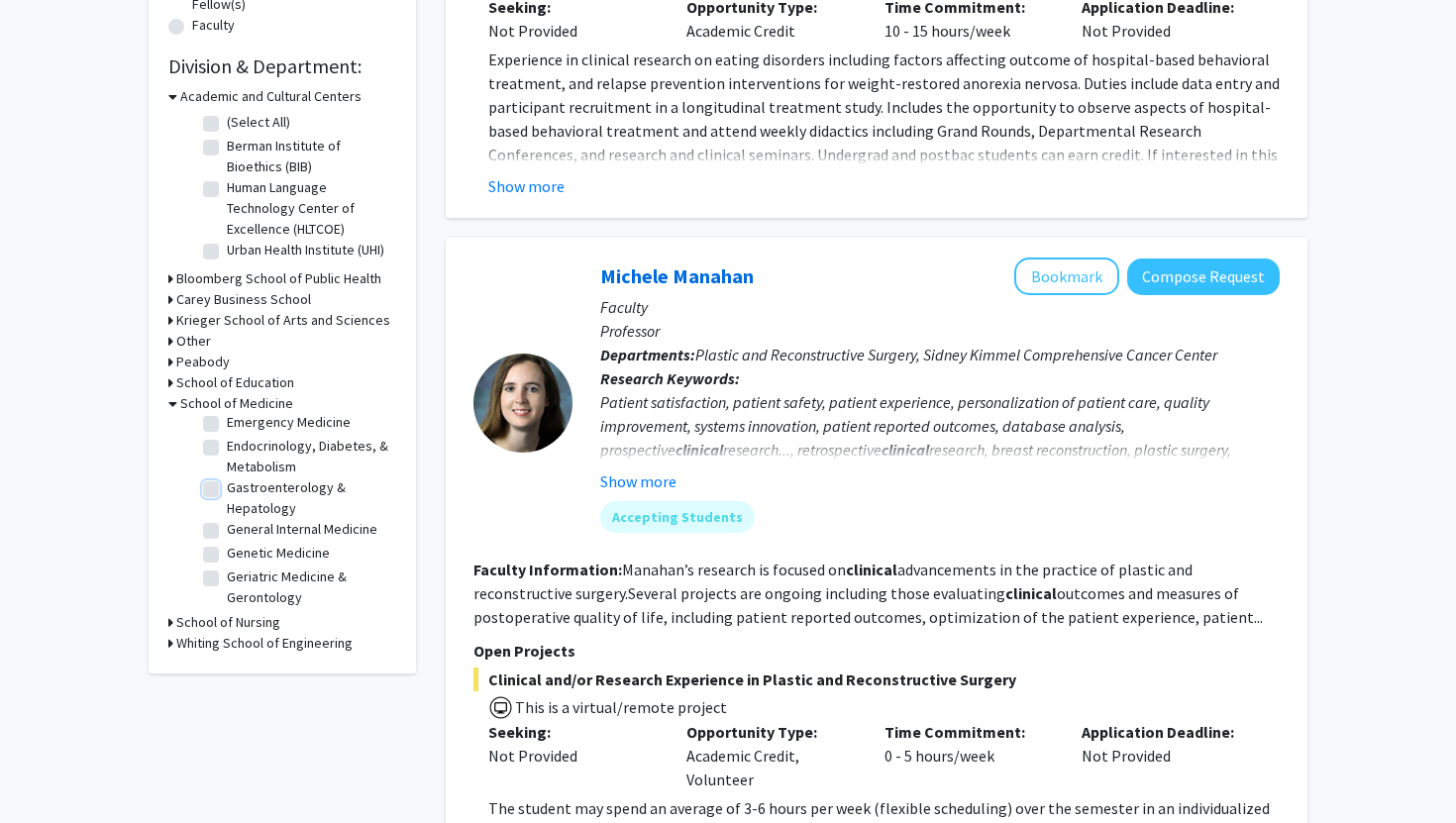 click on "Gastroenterology & Hepatology" at bounding box center [233, 483] 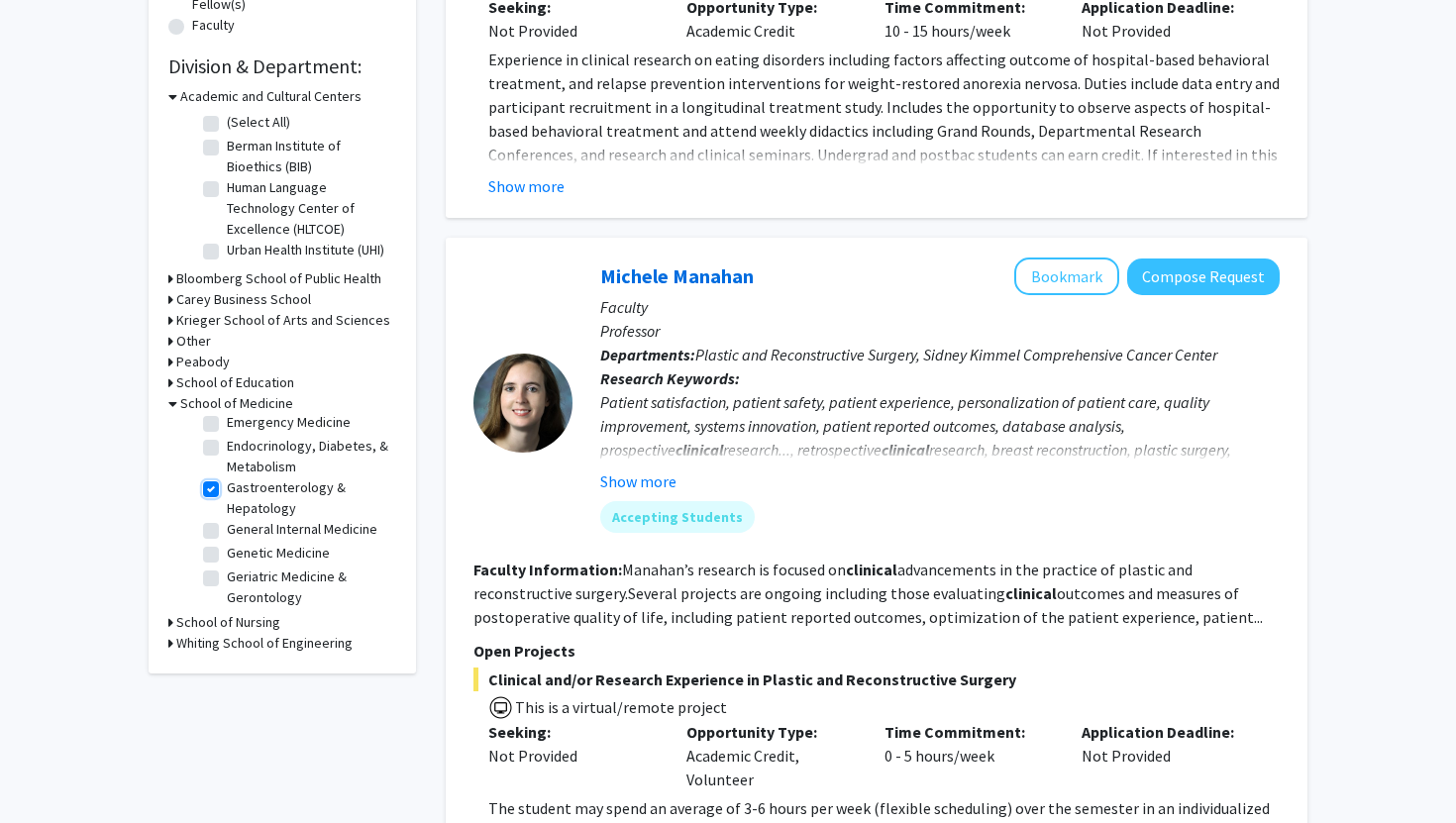 checkbox on "true" 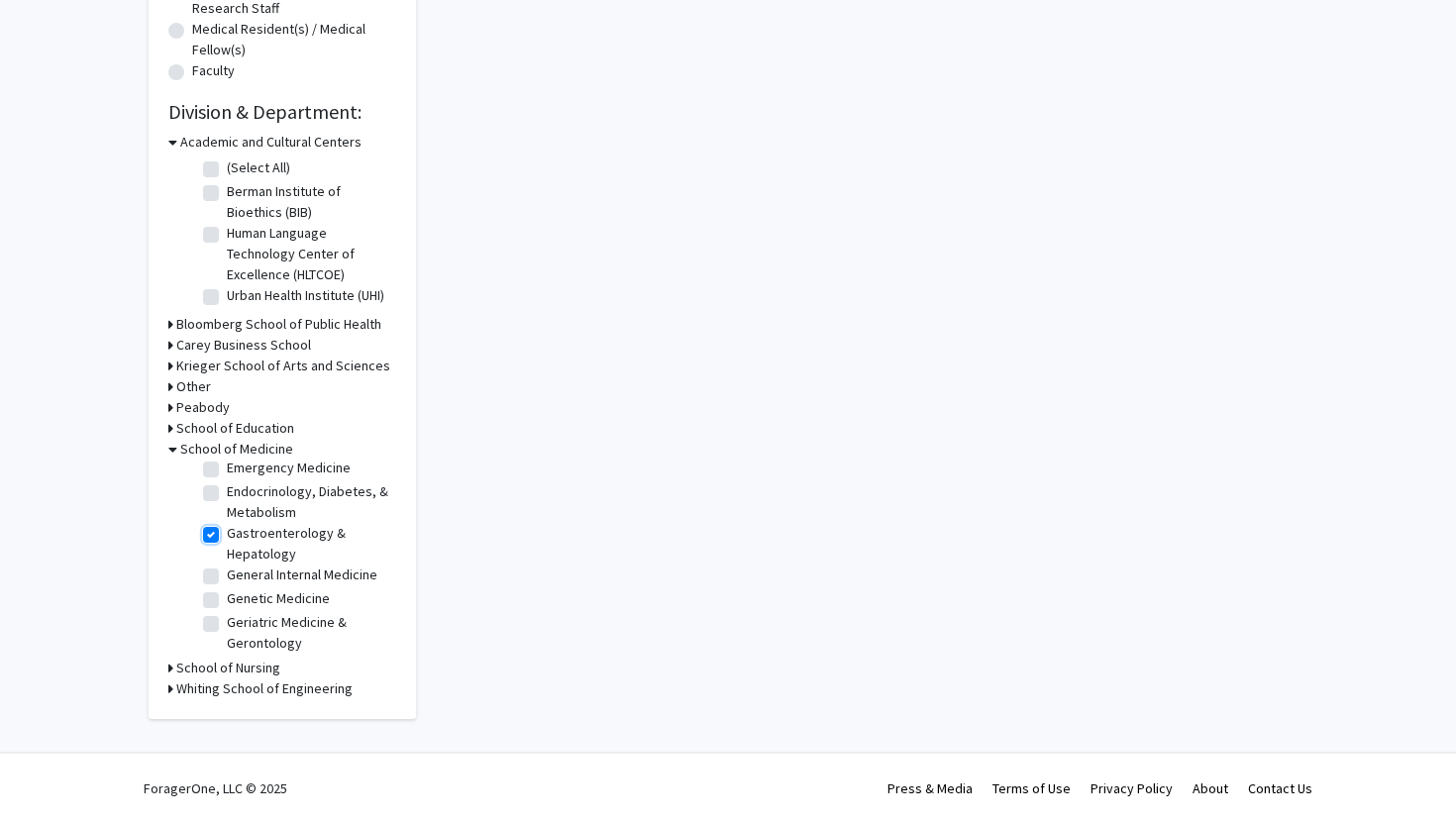 scroll, scrollTop: 0, scrollLeft: 0, axis: both 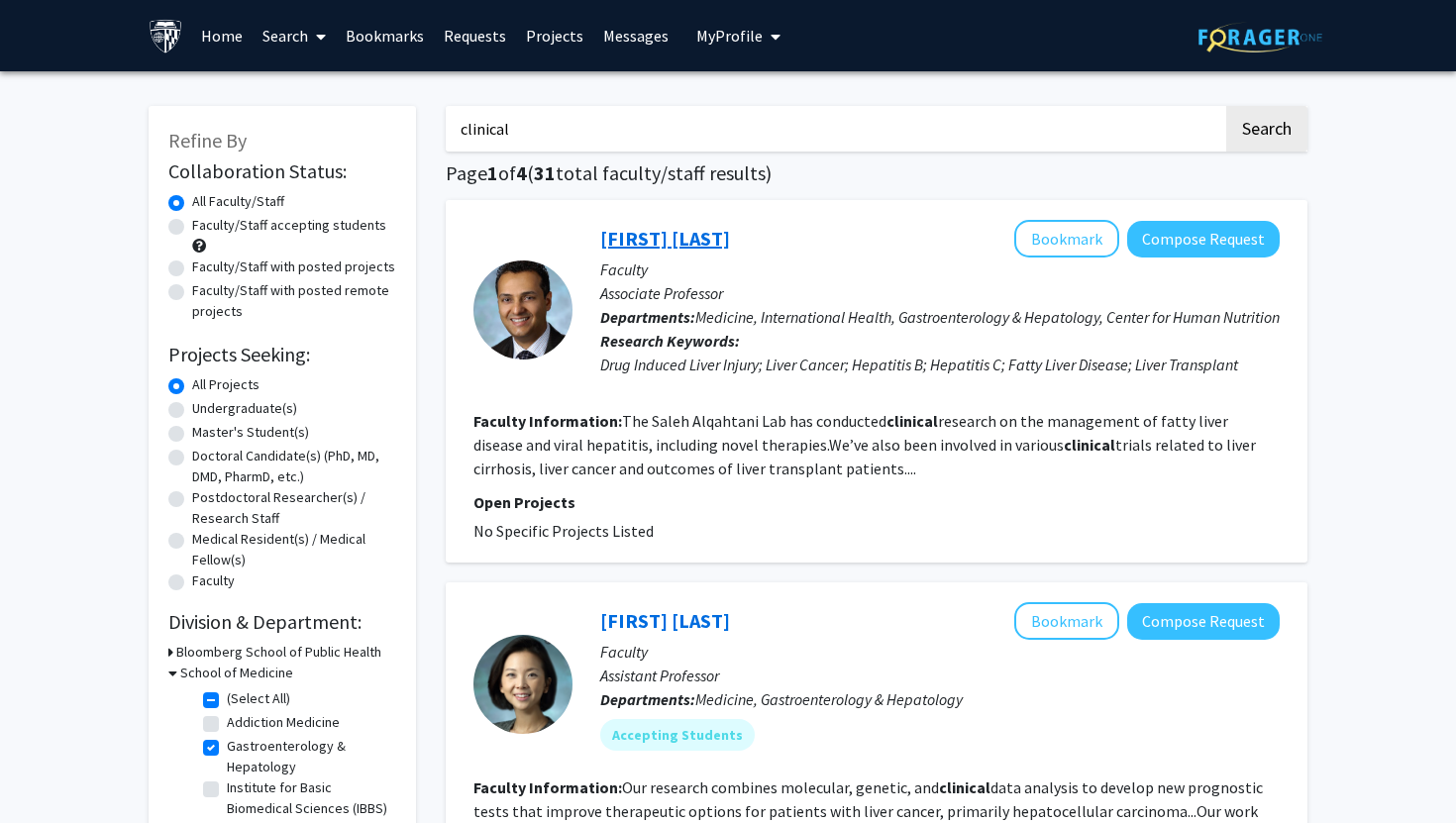 click on "[FIRST] [LAST]" 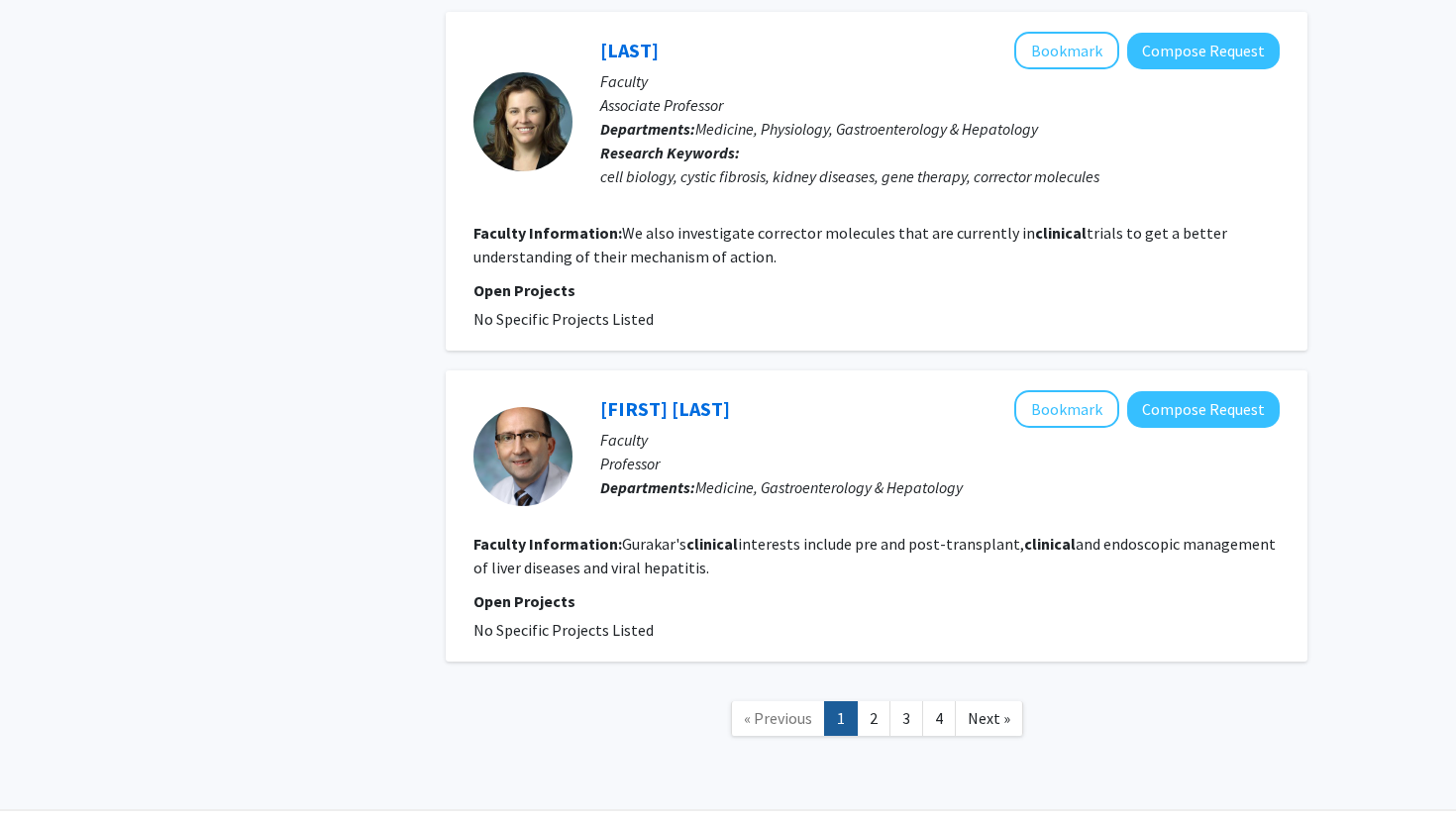 scroll, scrollTop: 2916, scrollLeft: 0, axis: vertical 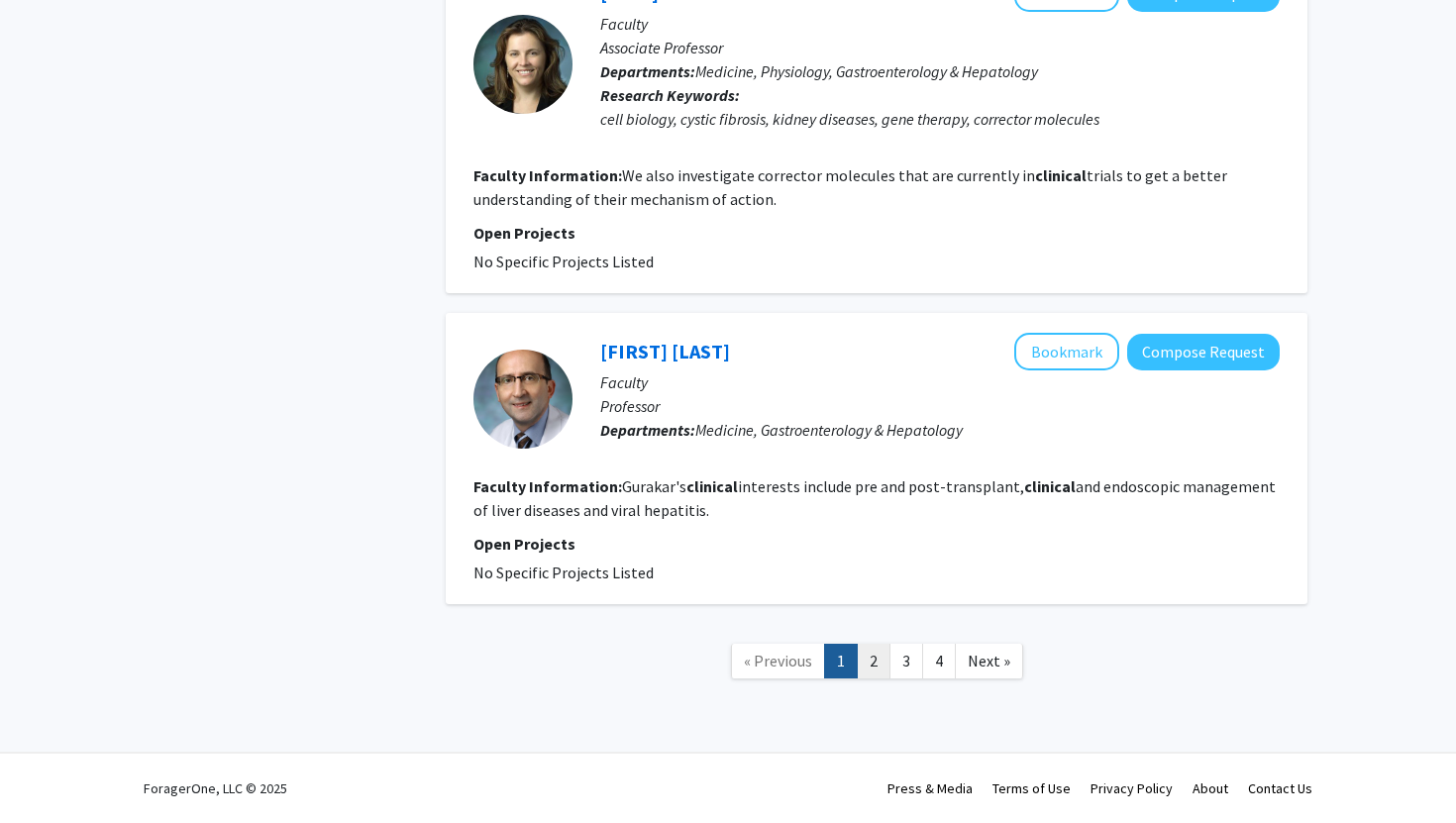 click on "2" 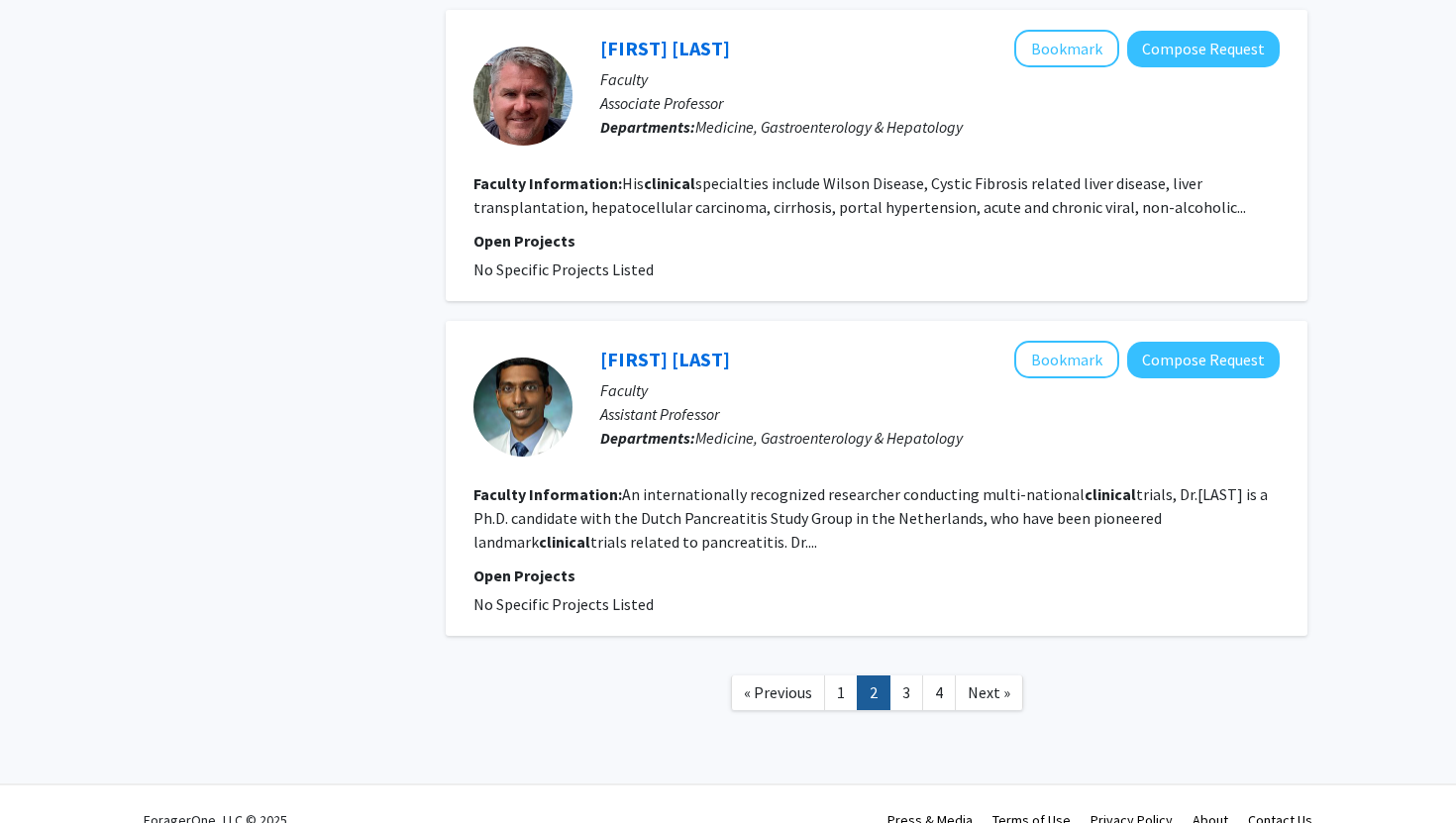 scroll, scrollTop: 2834, scrollLeft: 0, axis: vertical 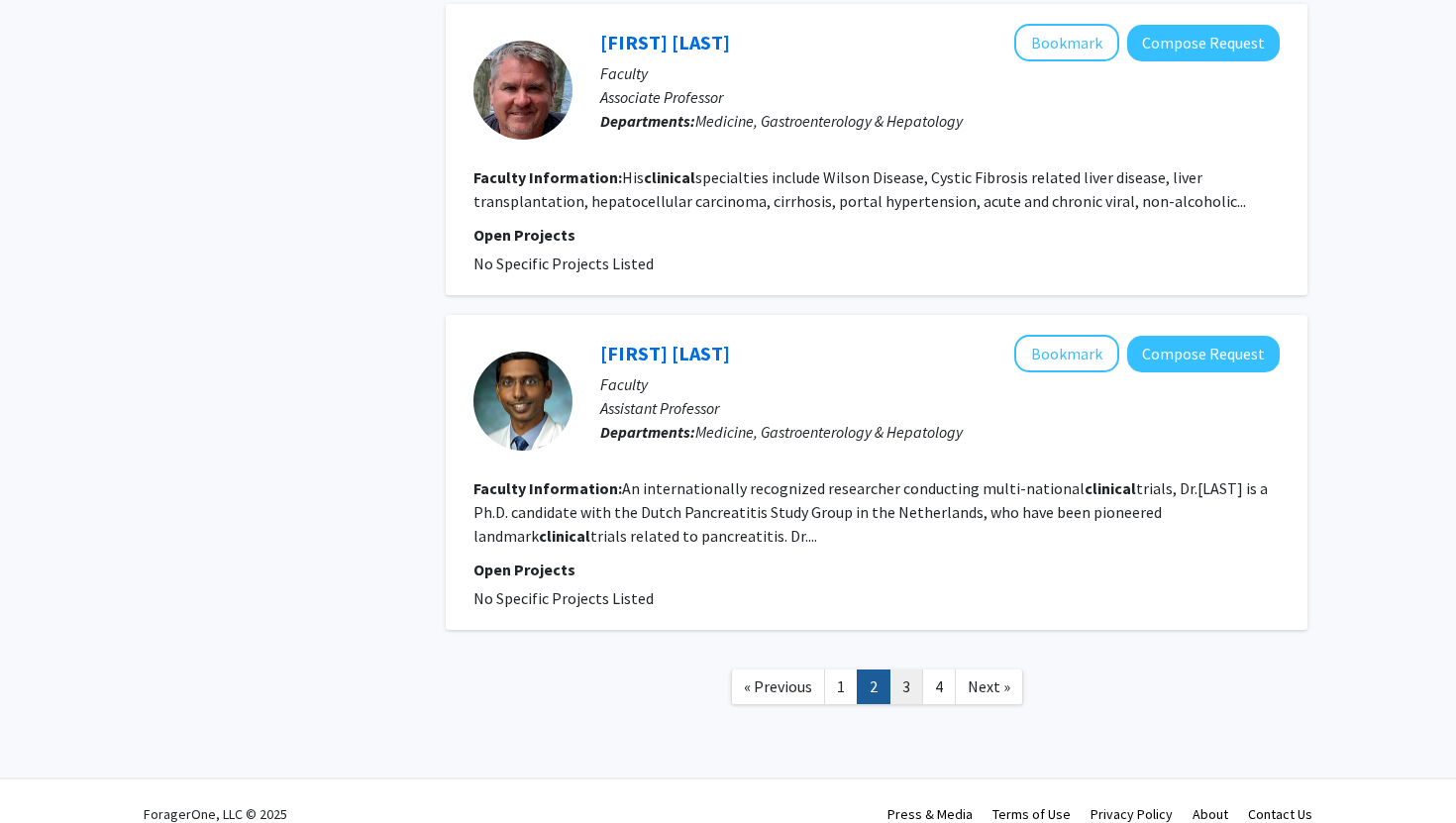 click on "3" 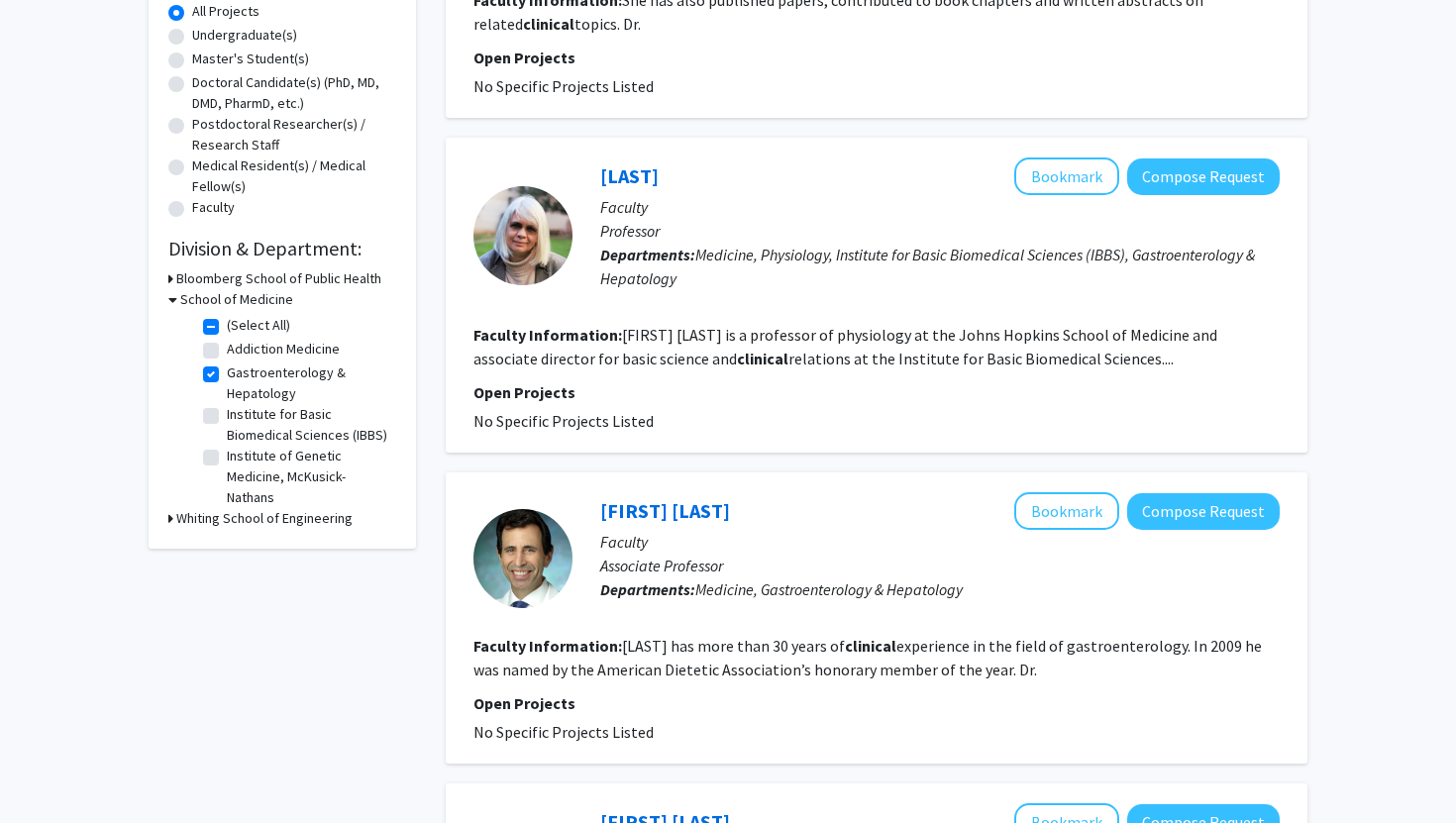 scroll, scrollTop: 374, scrollLeft: 0, axis: vertical 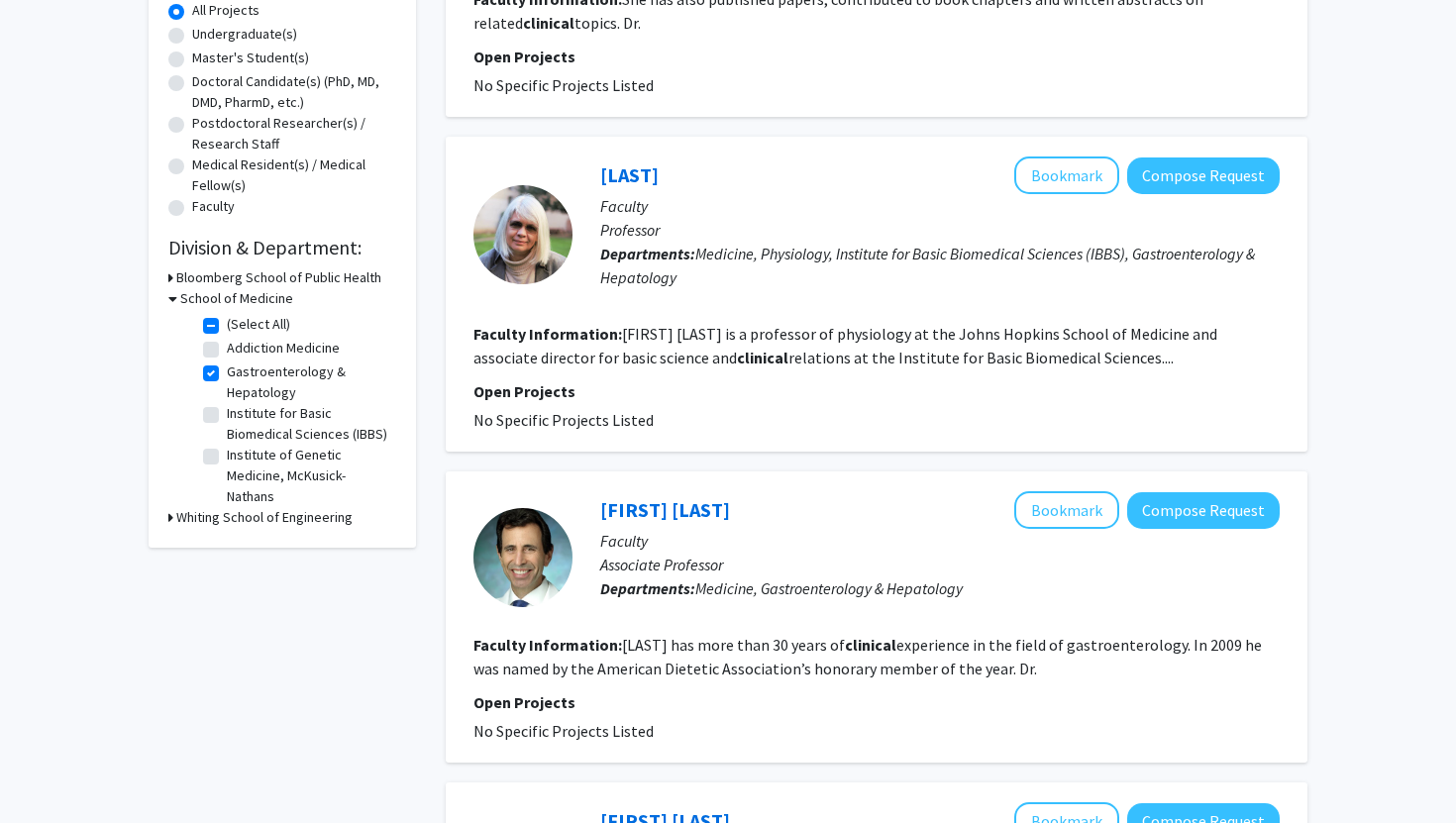 click on "Gastroenterology & Hepatology" 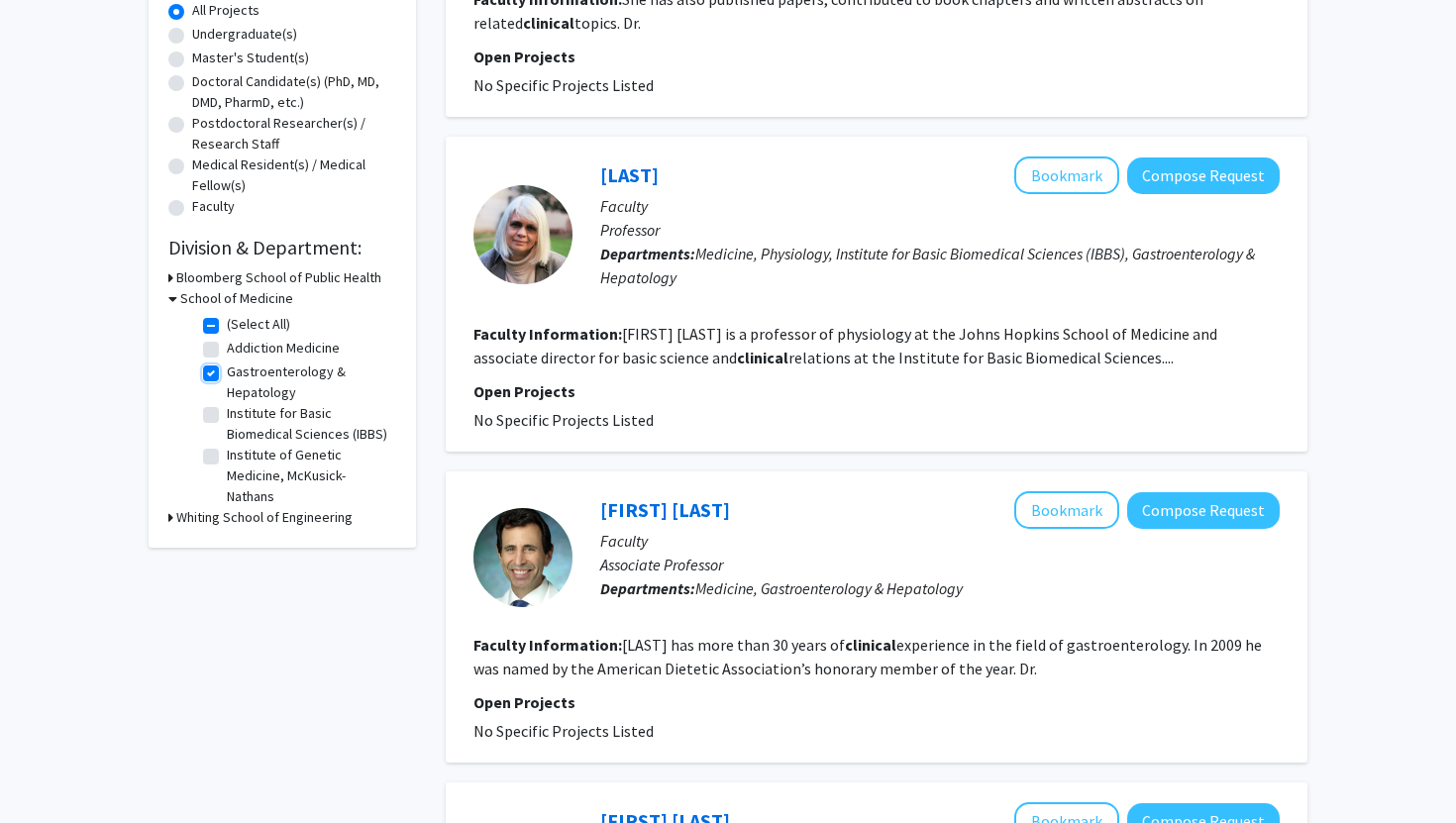 click on "Gastroenterology & Hepatology" at bounding box center (233, 367) 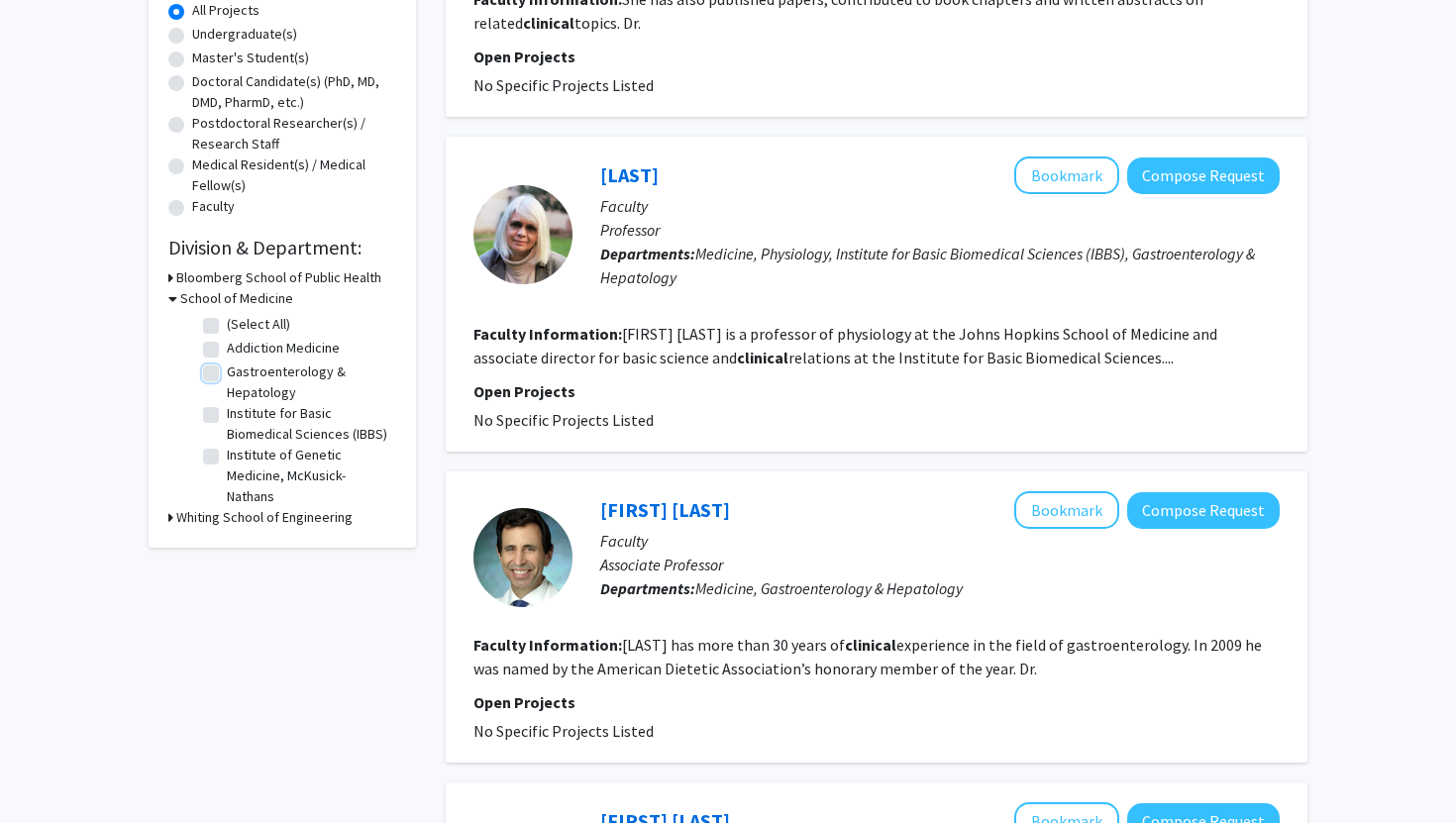 checkbox on "false" 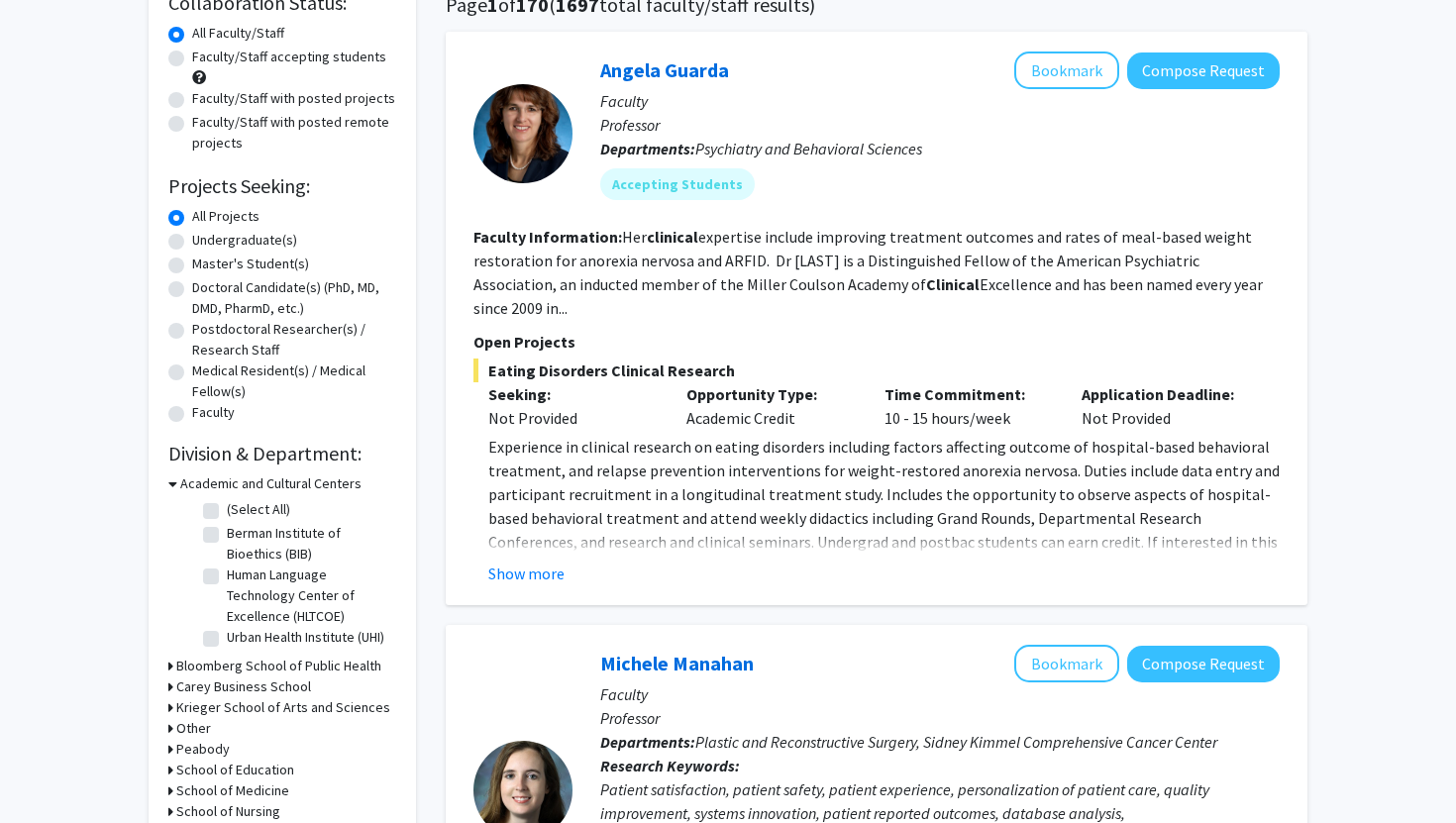 scroll, scrollTop: 256, scrollLeft: 0, axis: vertical 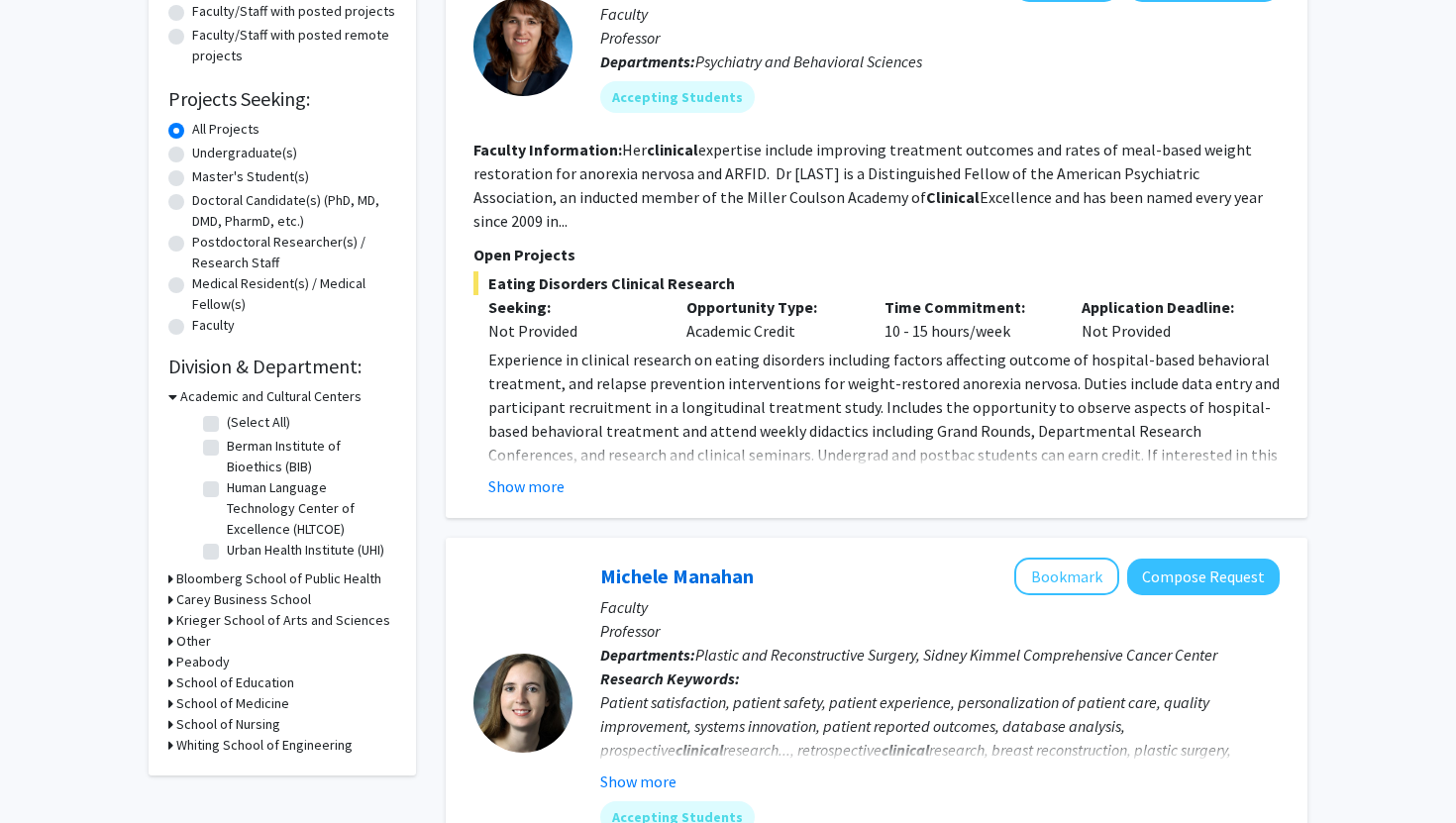 click on "School of Medicine" at bounding box center [233, 703] 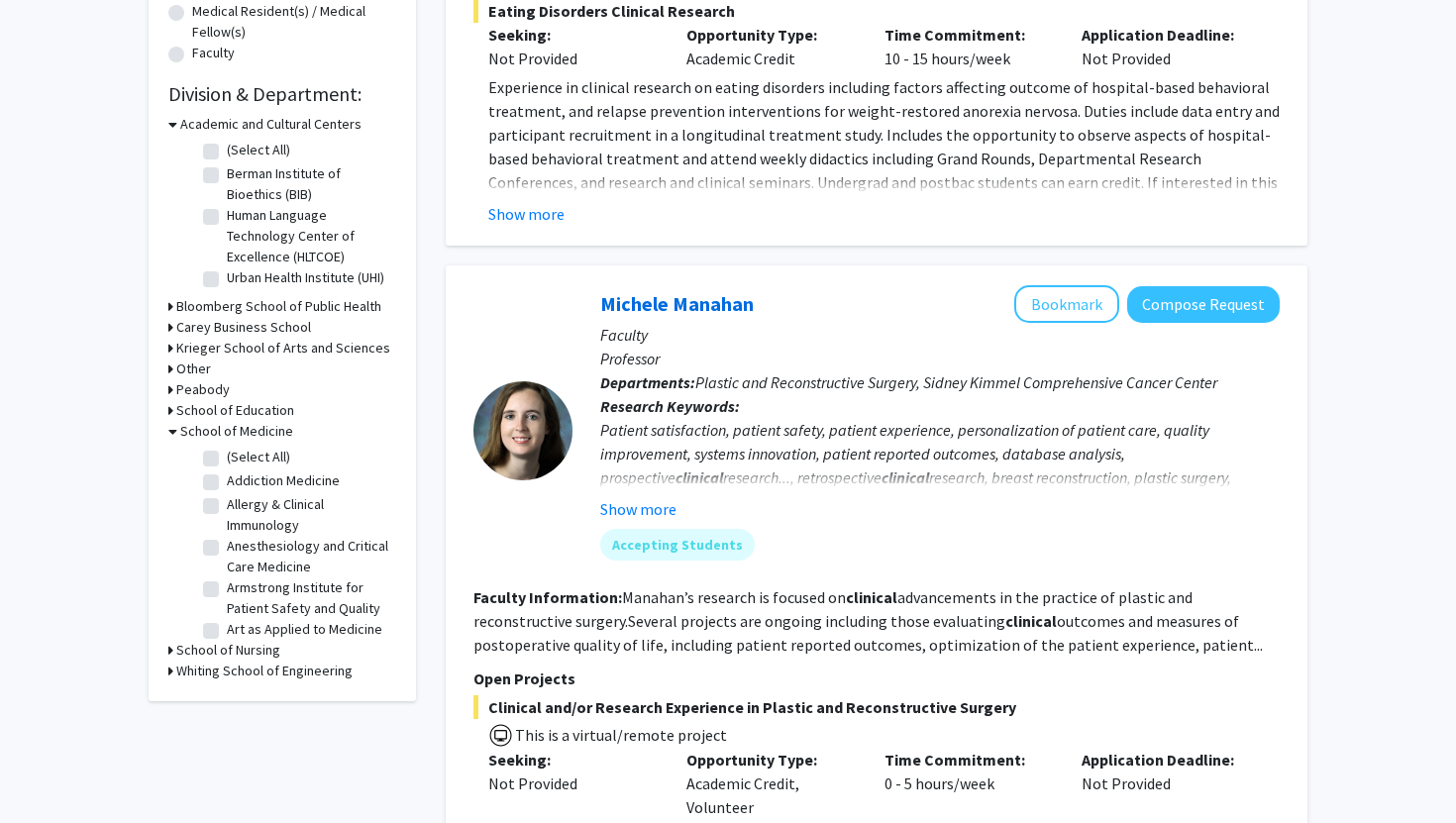 scroll, scrollTop: 546, scrollLeft: 0, axis: vertical 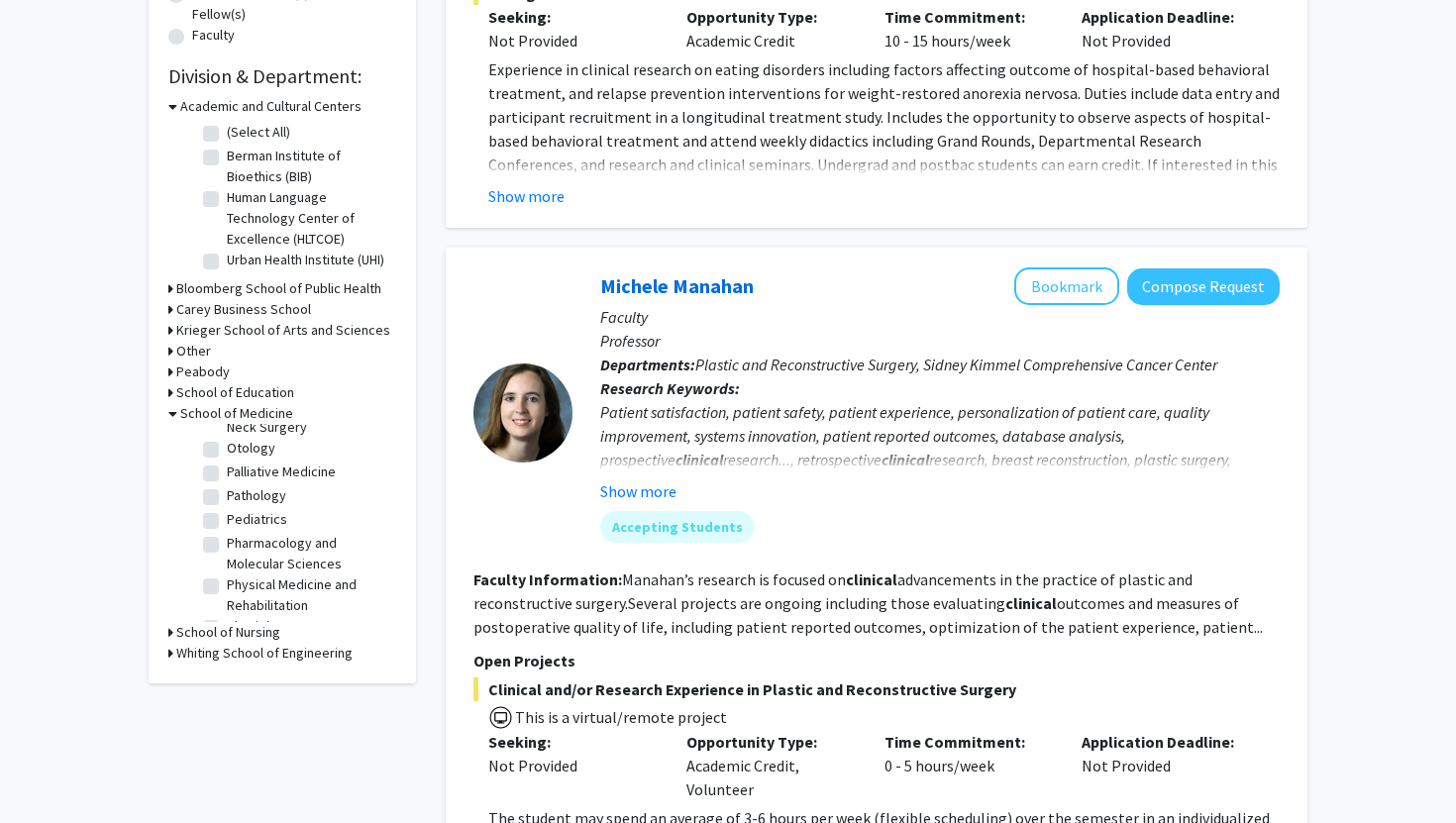 click on "Palliative Medicine" 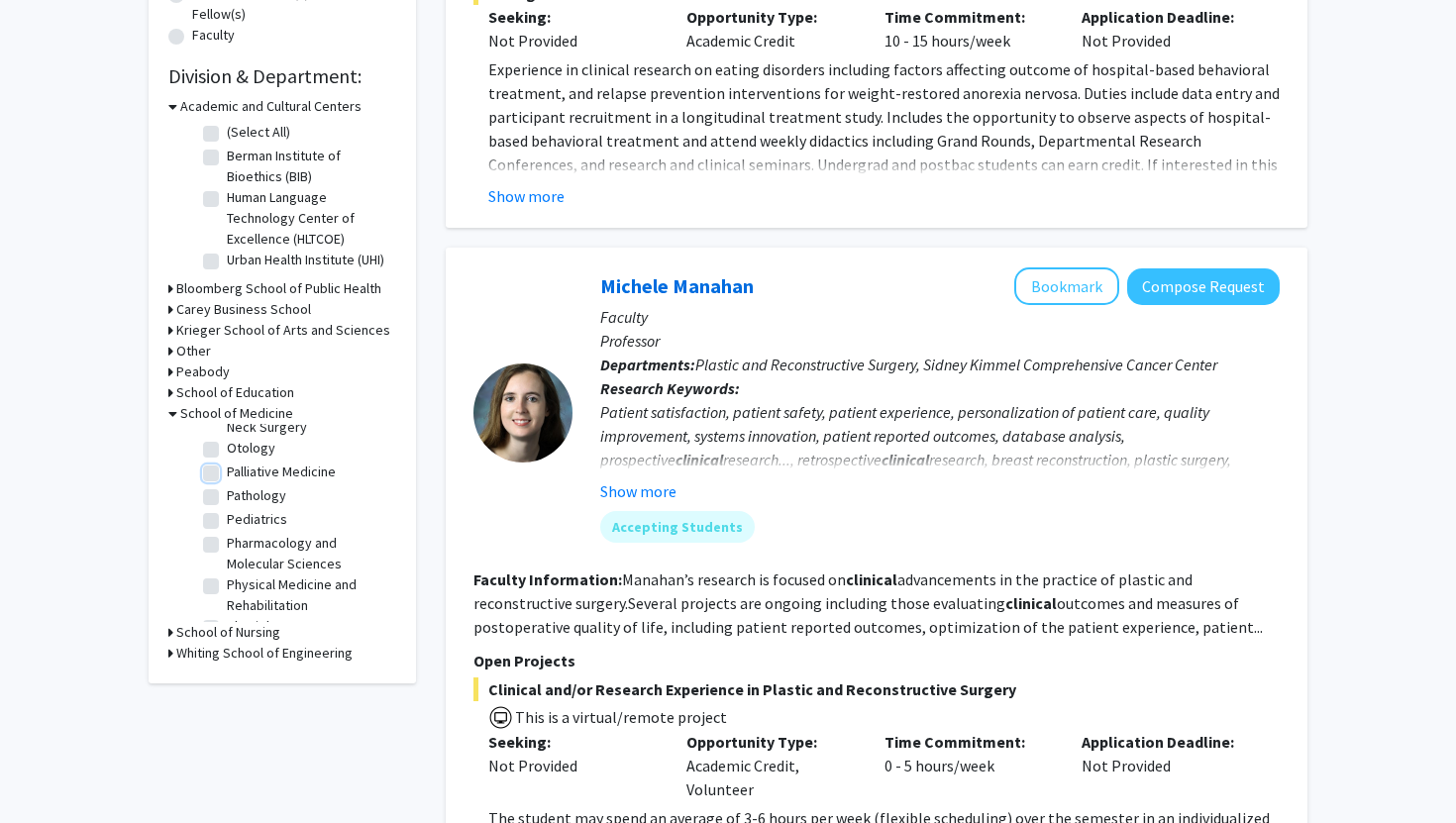 click on "Palliative Medicine" at bounding box center (233, 467) 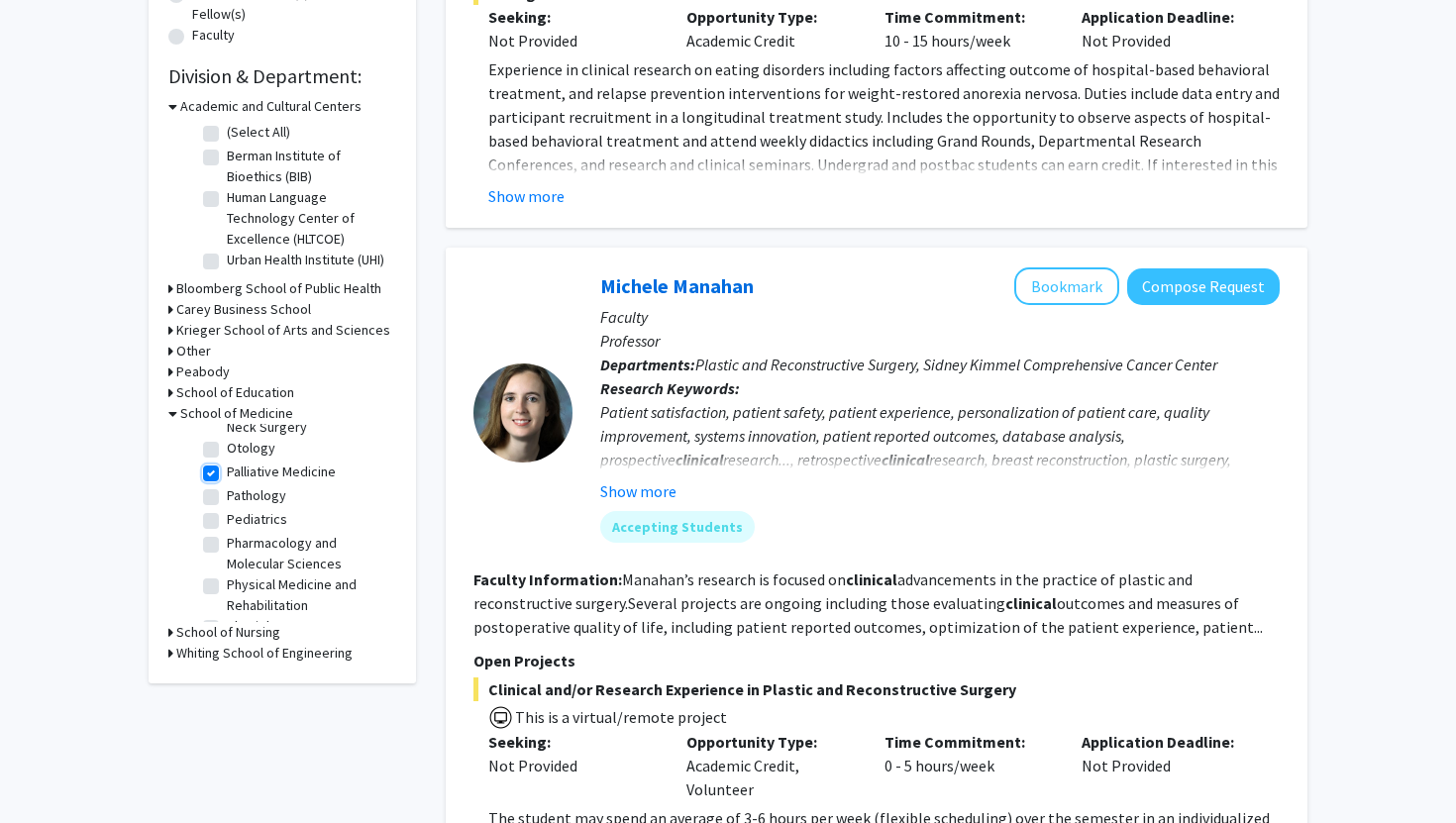 checkbox on "true" 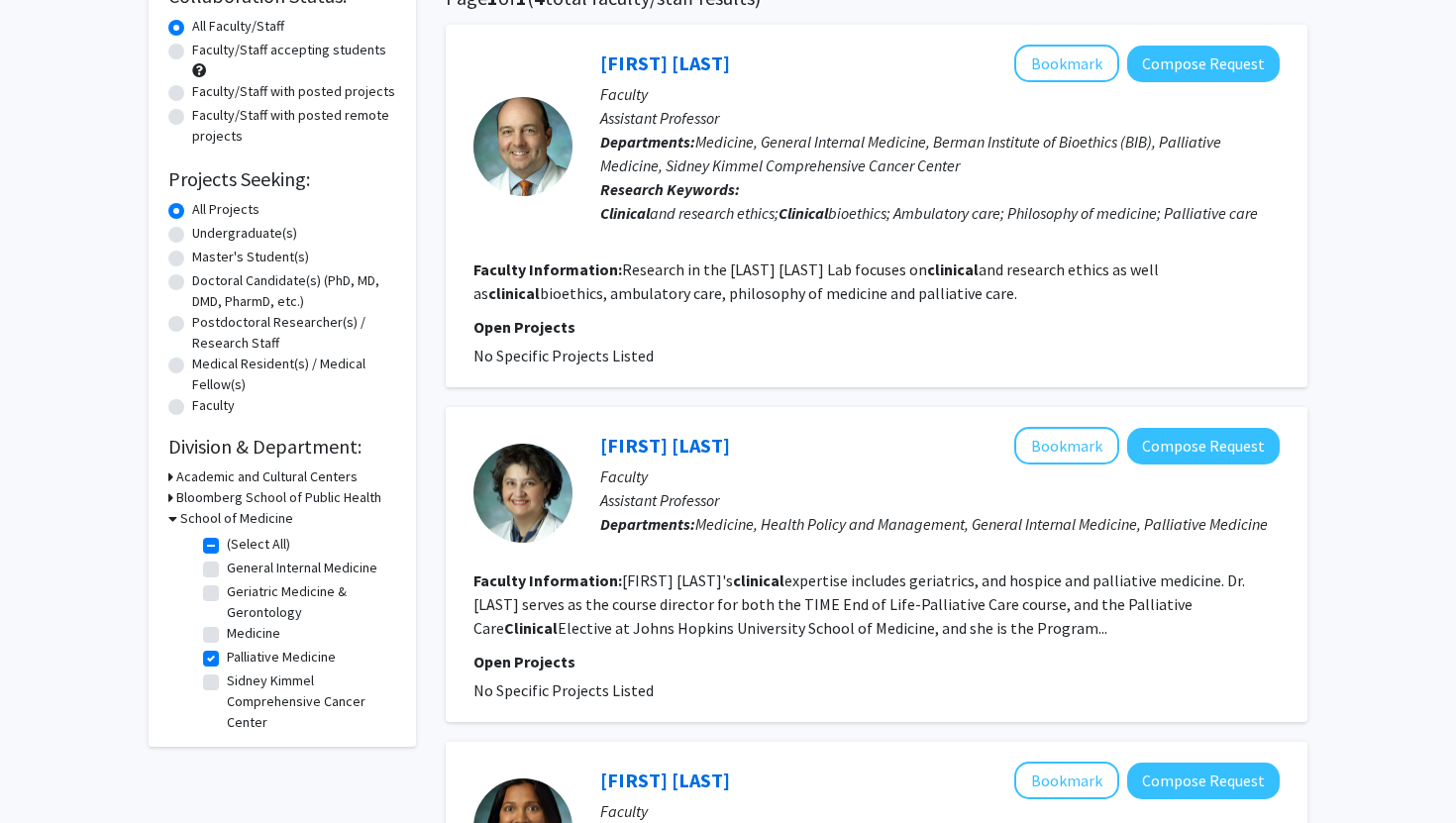 scroll, scrollTop: 177, scrollLeft: 0, axis: vertical 